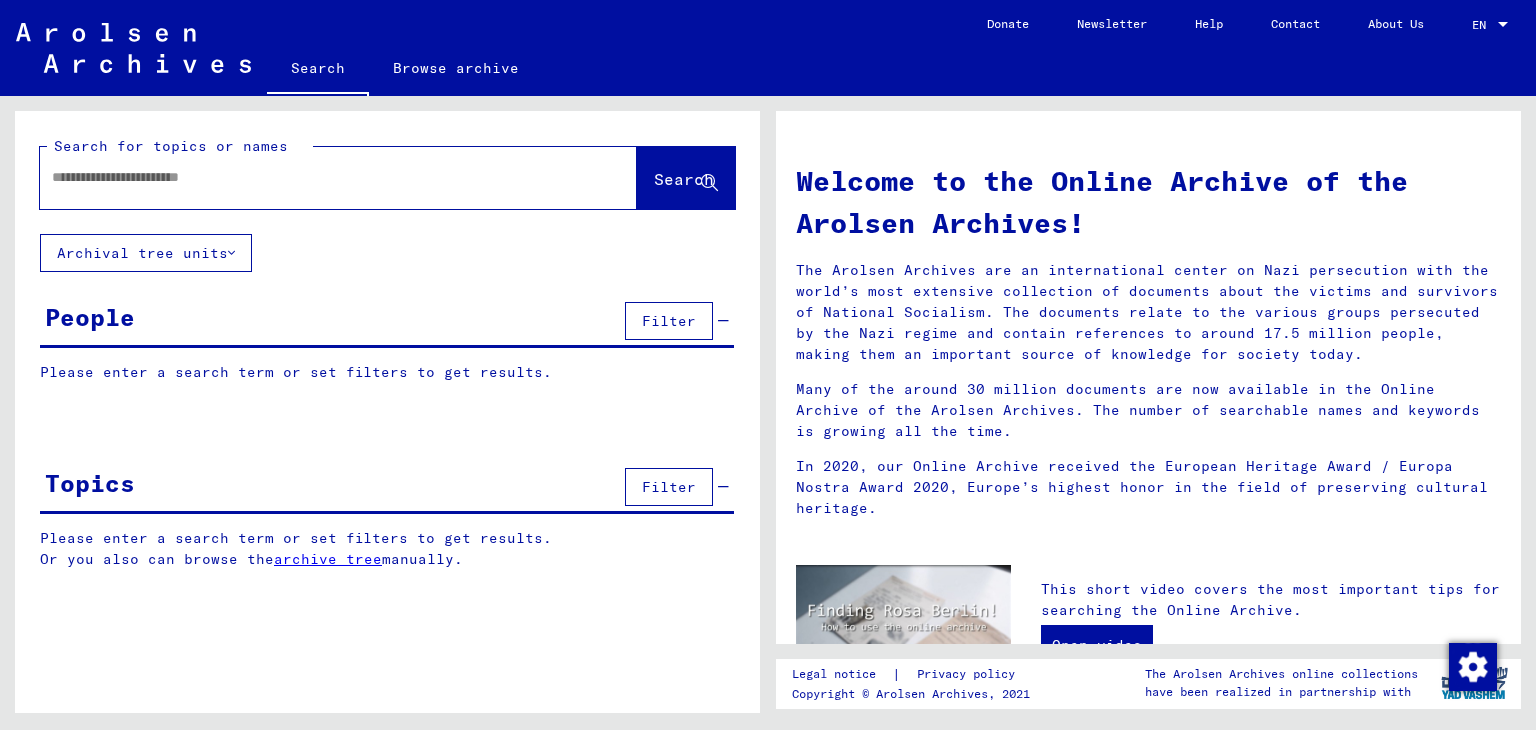 scroll, scrollTop: 0, scrollLeft: 0, axis: both 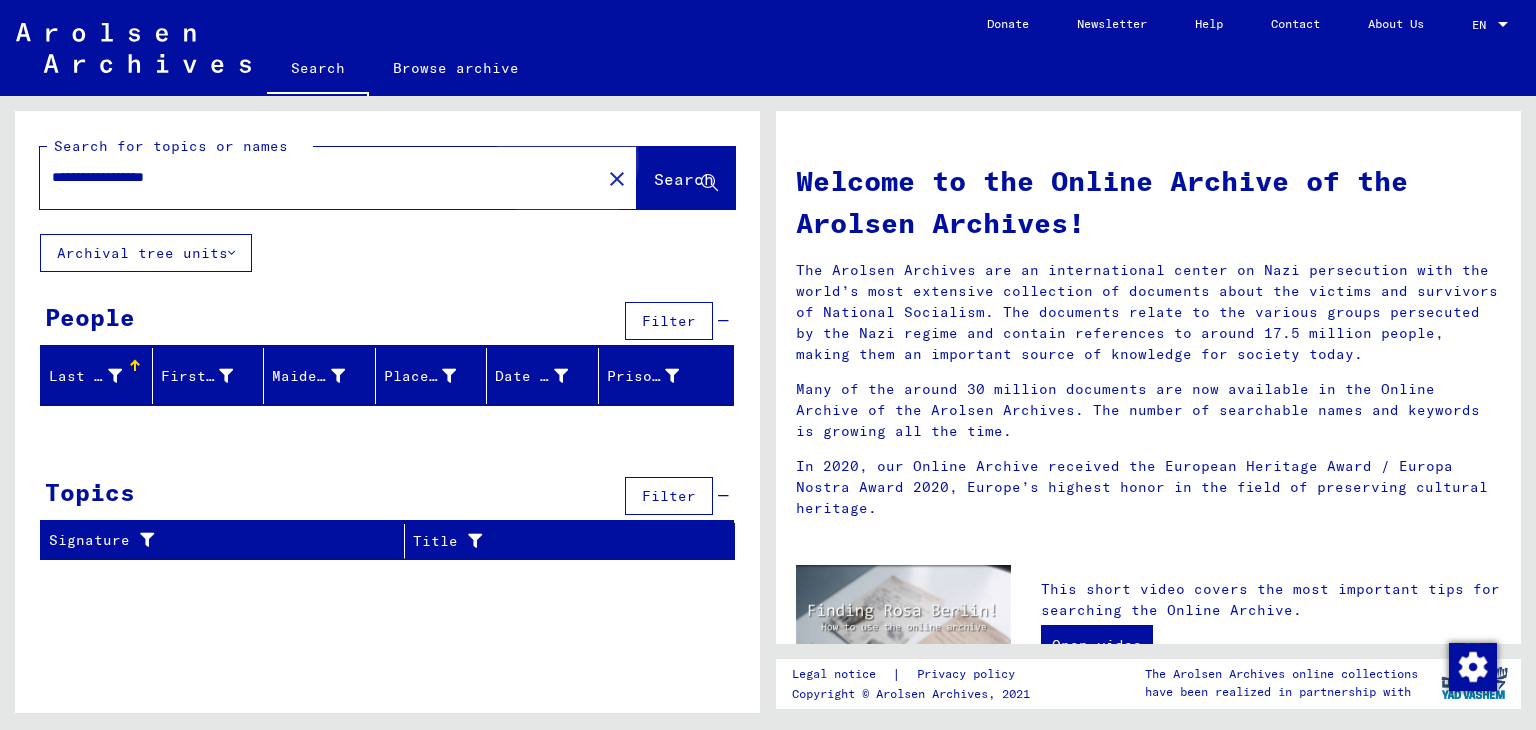 click on "Search" 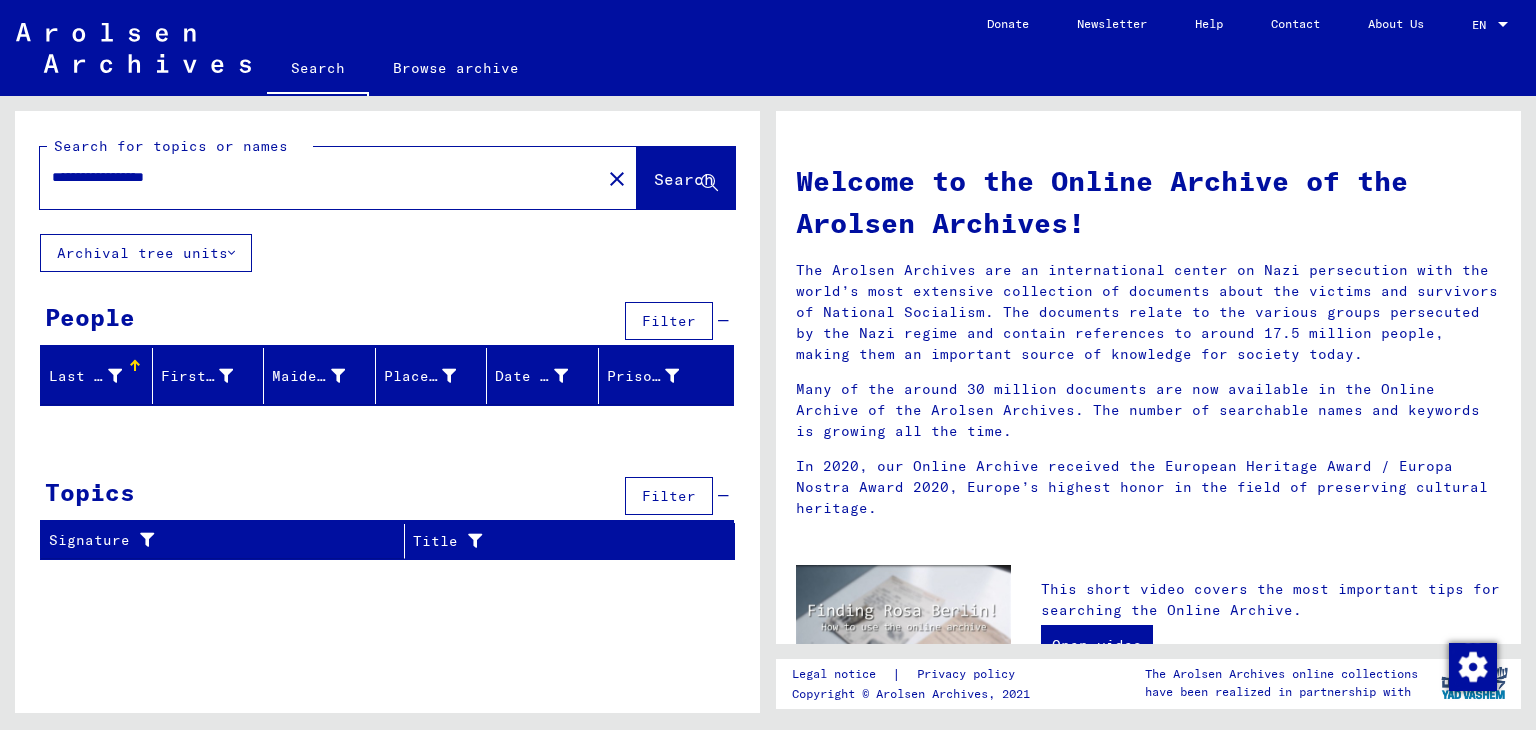 drag, startPoint x: 161, startPoint y: 177, endPoint x: 16, endPoint y: 189, distance: 145.4957 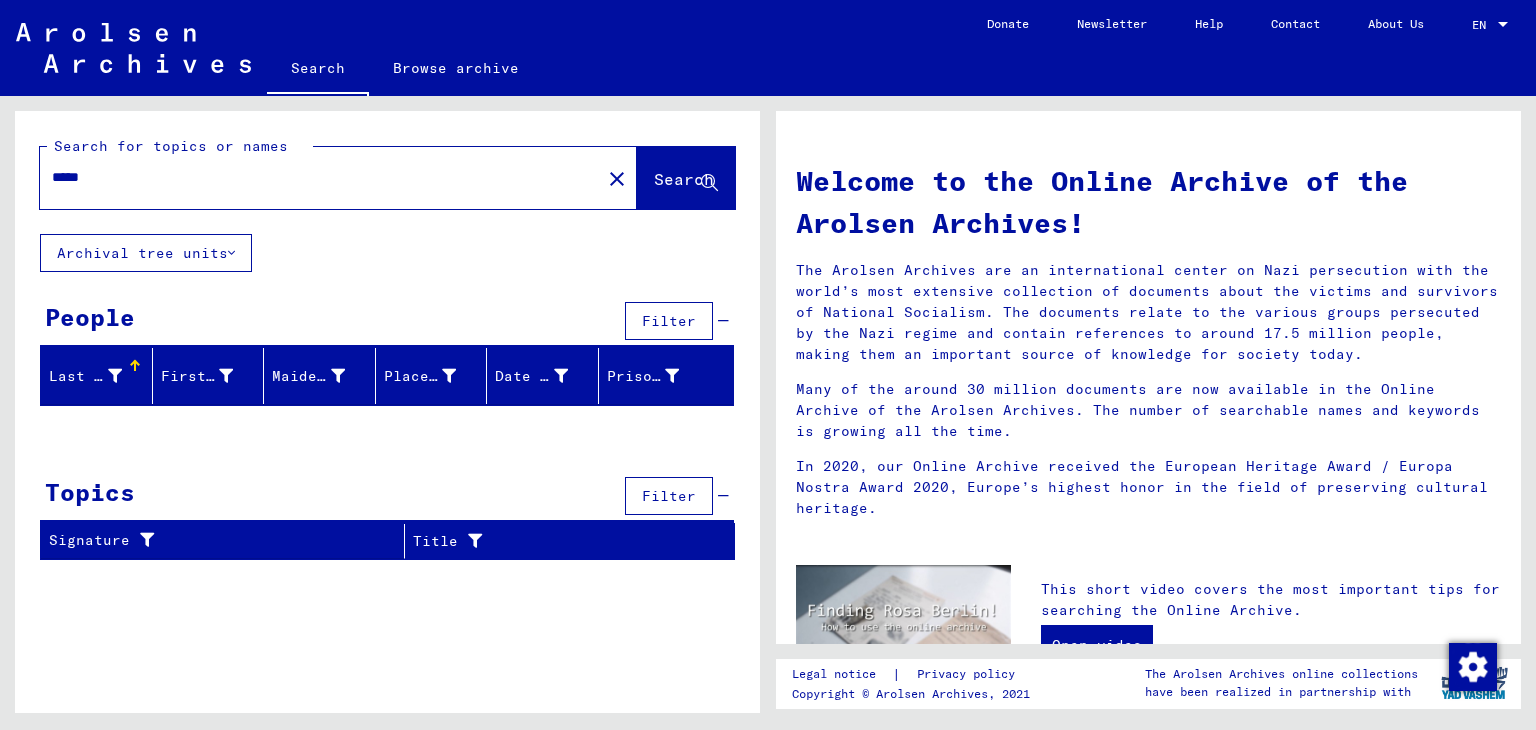 type on "*****" 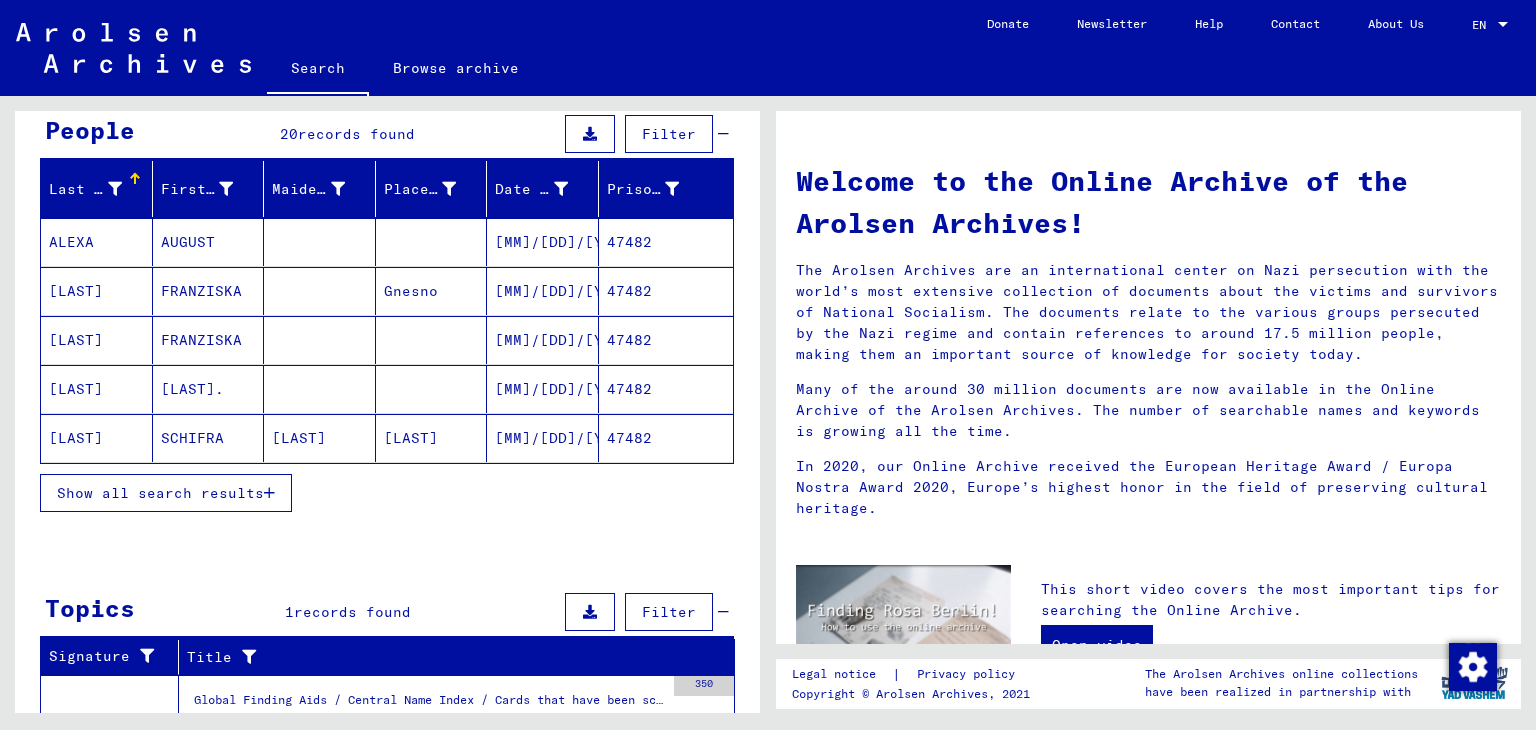 scroll, scrollTop: 200, scrollLeft: 0, axis: vertical 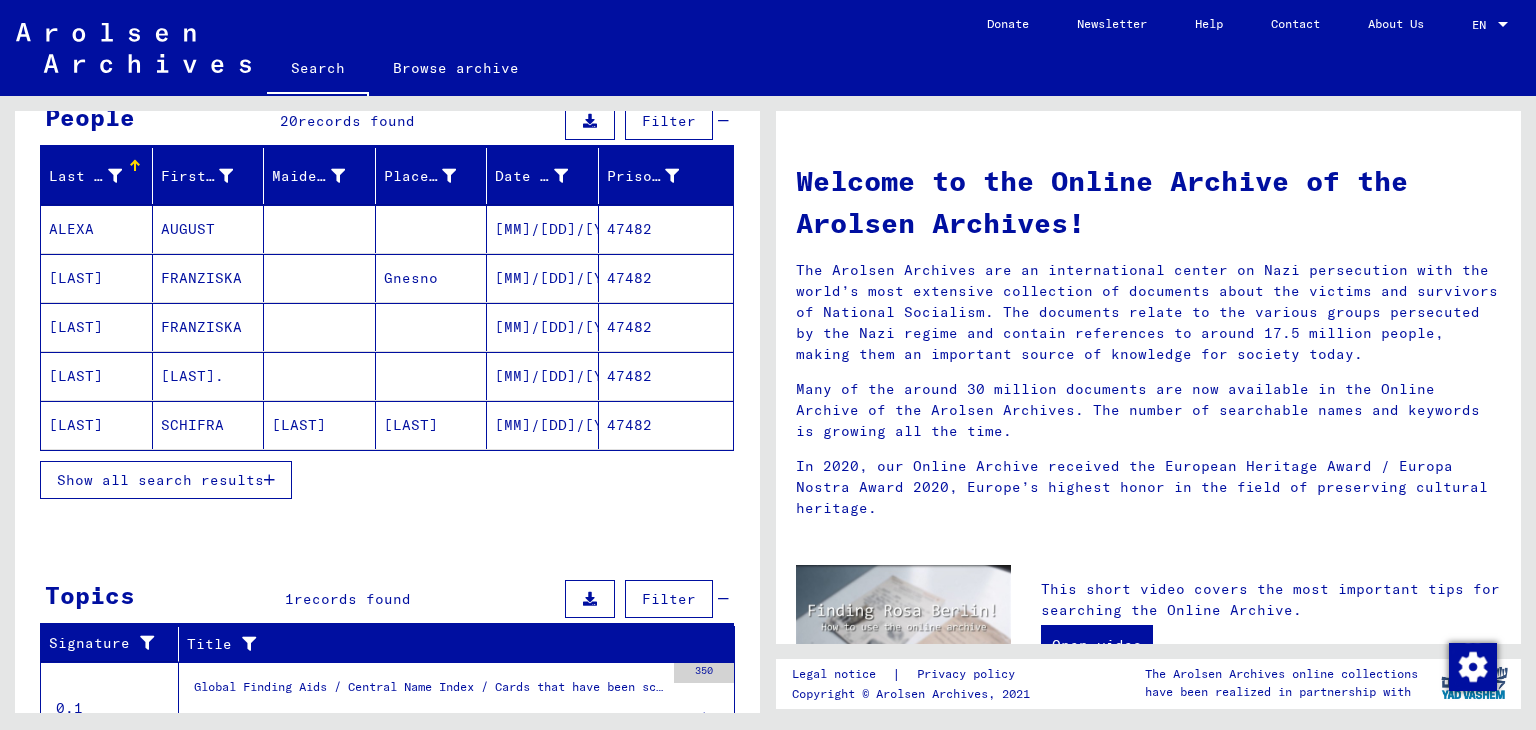 click on "[LAST]." at bounding box center [209, 425] 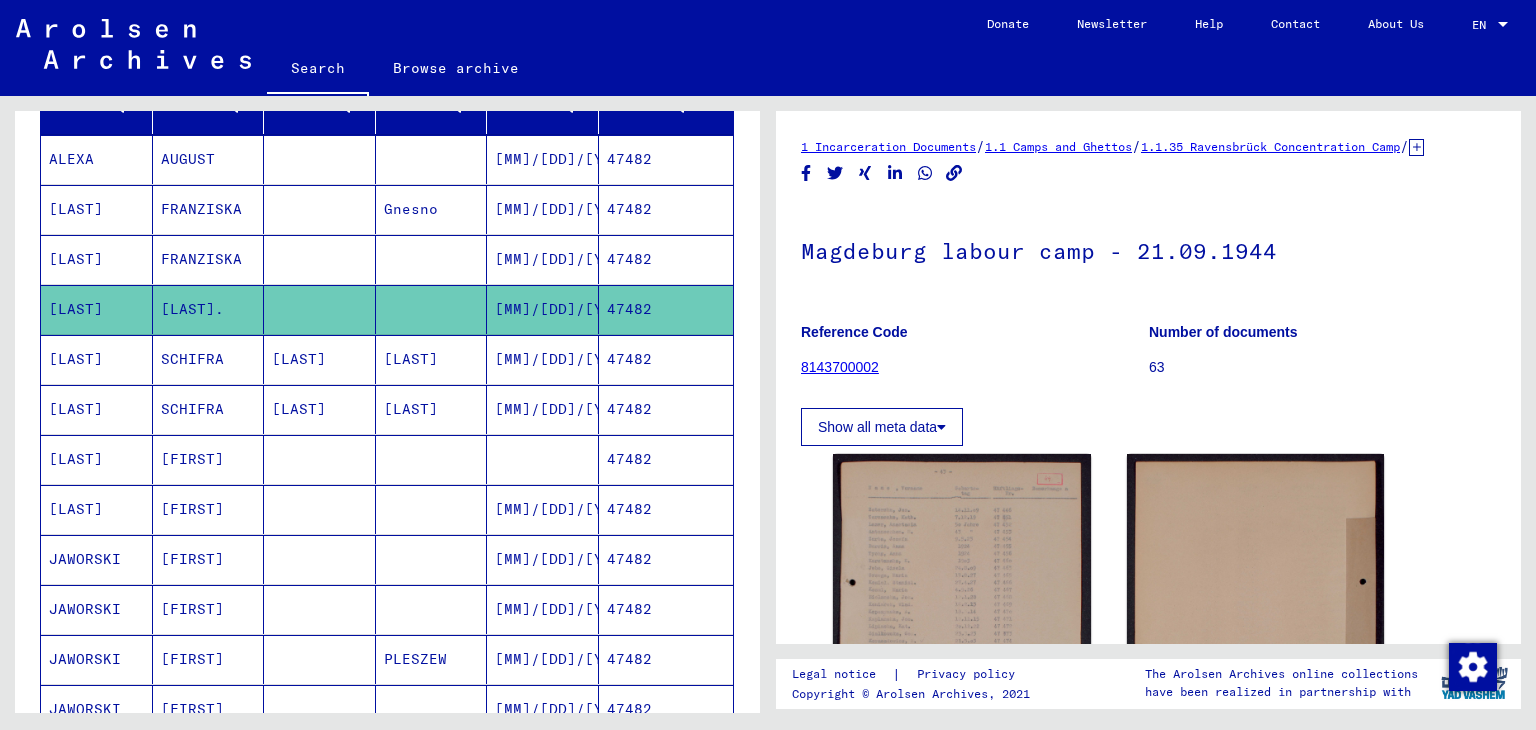 scroll, scrollTop: 400, scrollLeft: 0, axis: vertical 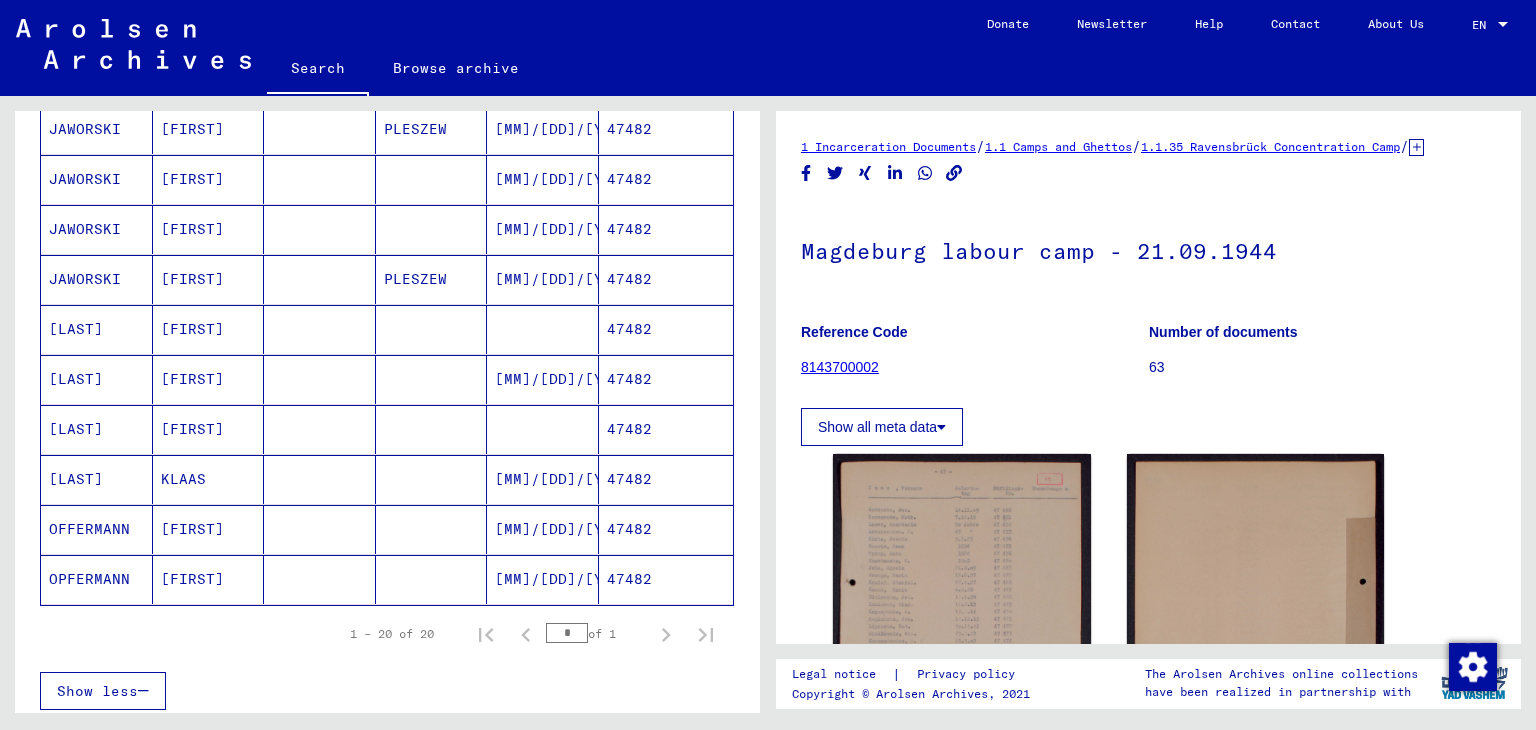 click on "[FIRST]" at bounding box center [209, 379] 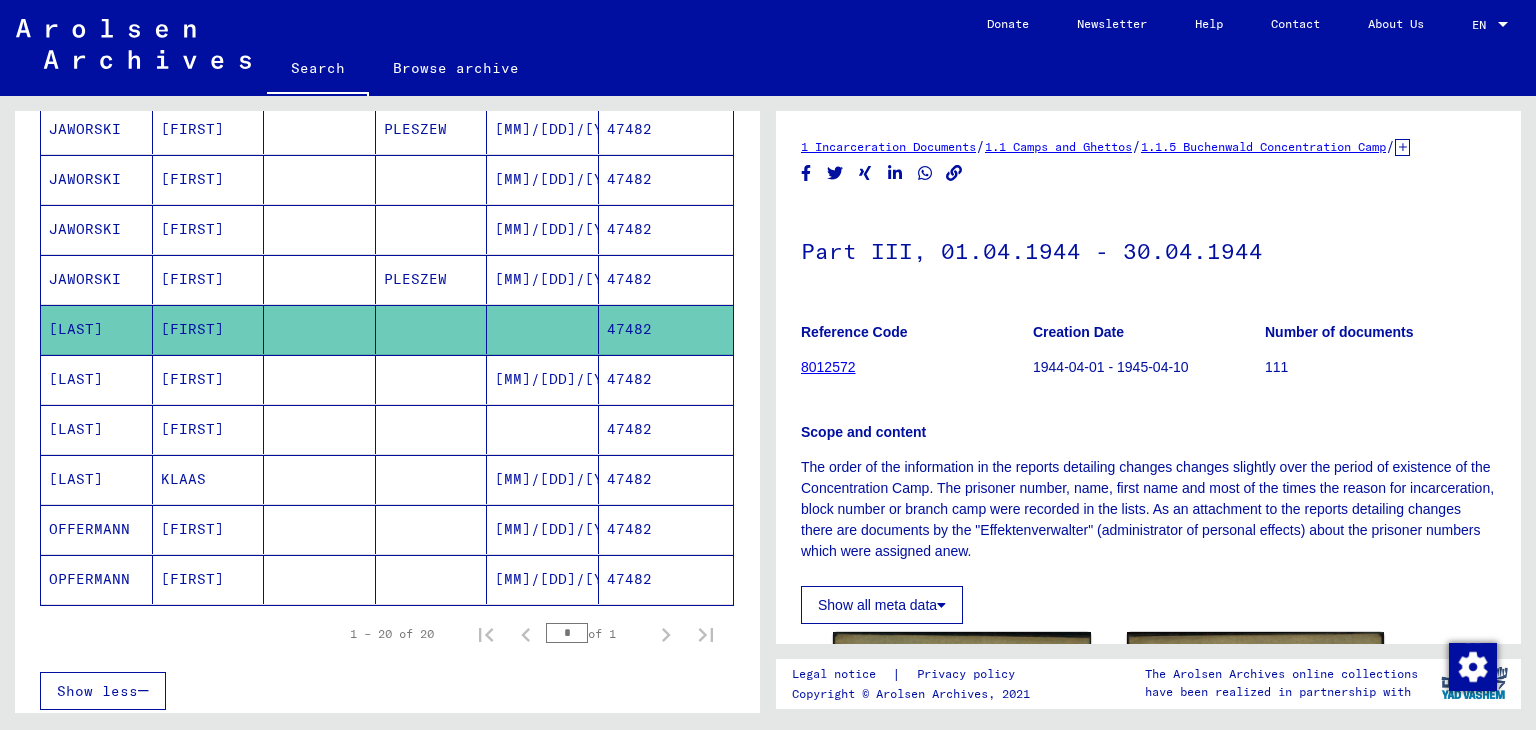 scroll, scrollTop: 0, scrollLeft: 0, axis: both 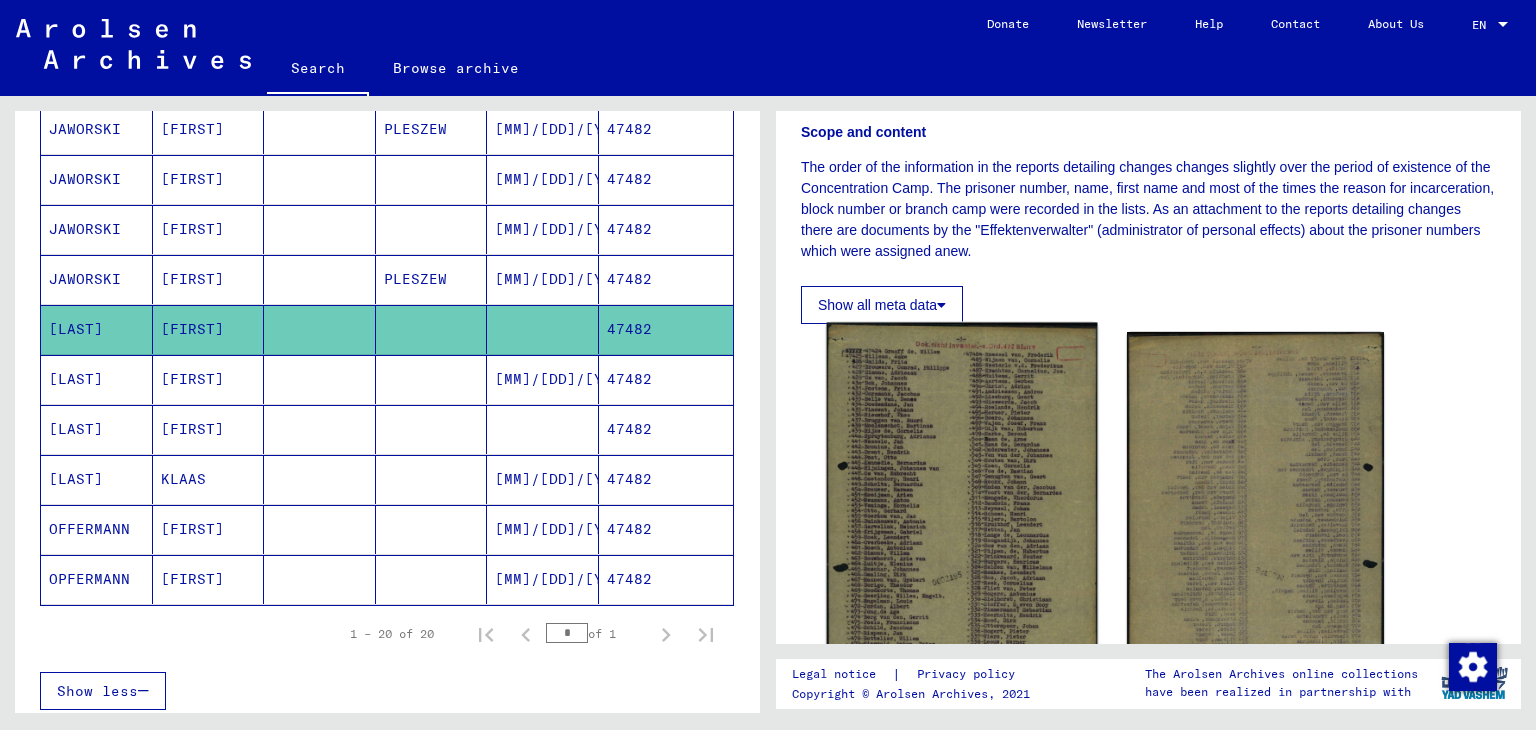 click 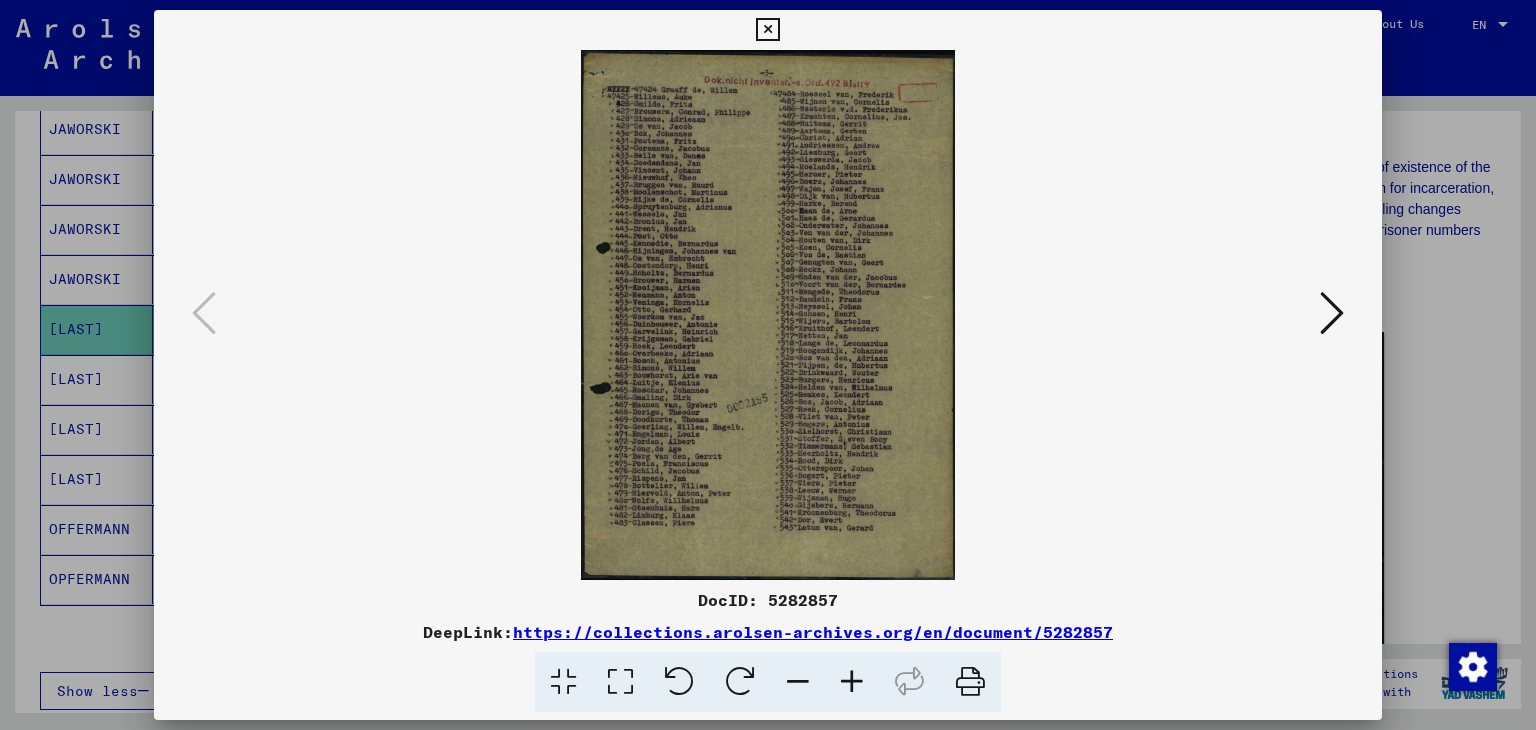 click at bounding box center [852, 682] 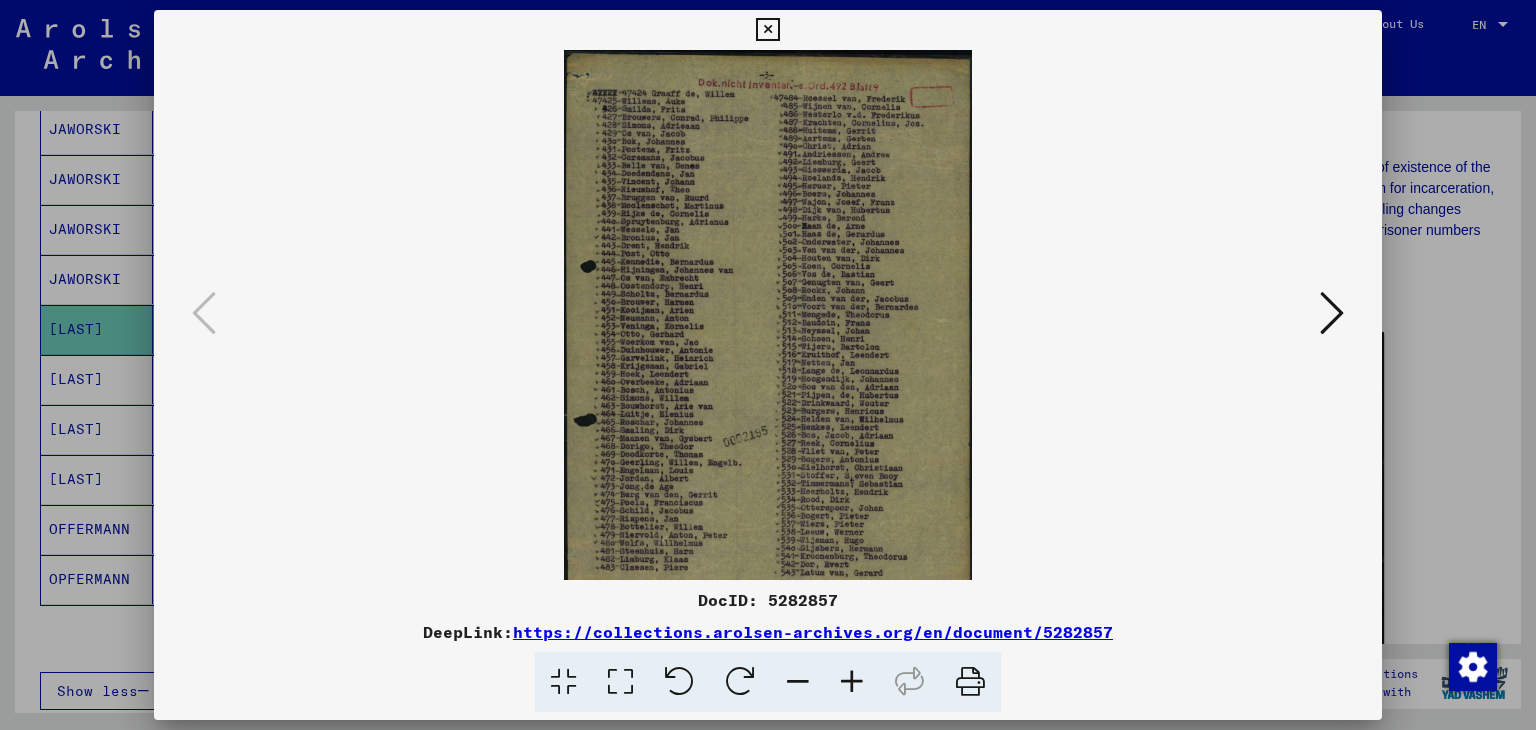 click at bounding box center (852, 682) 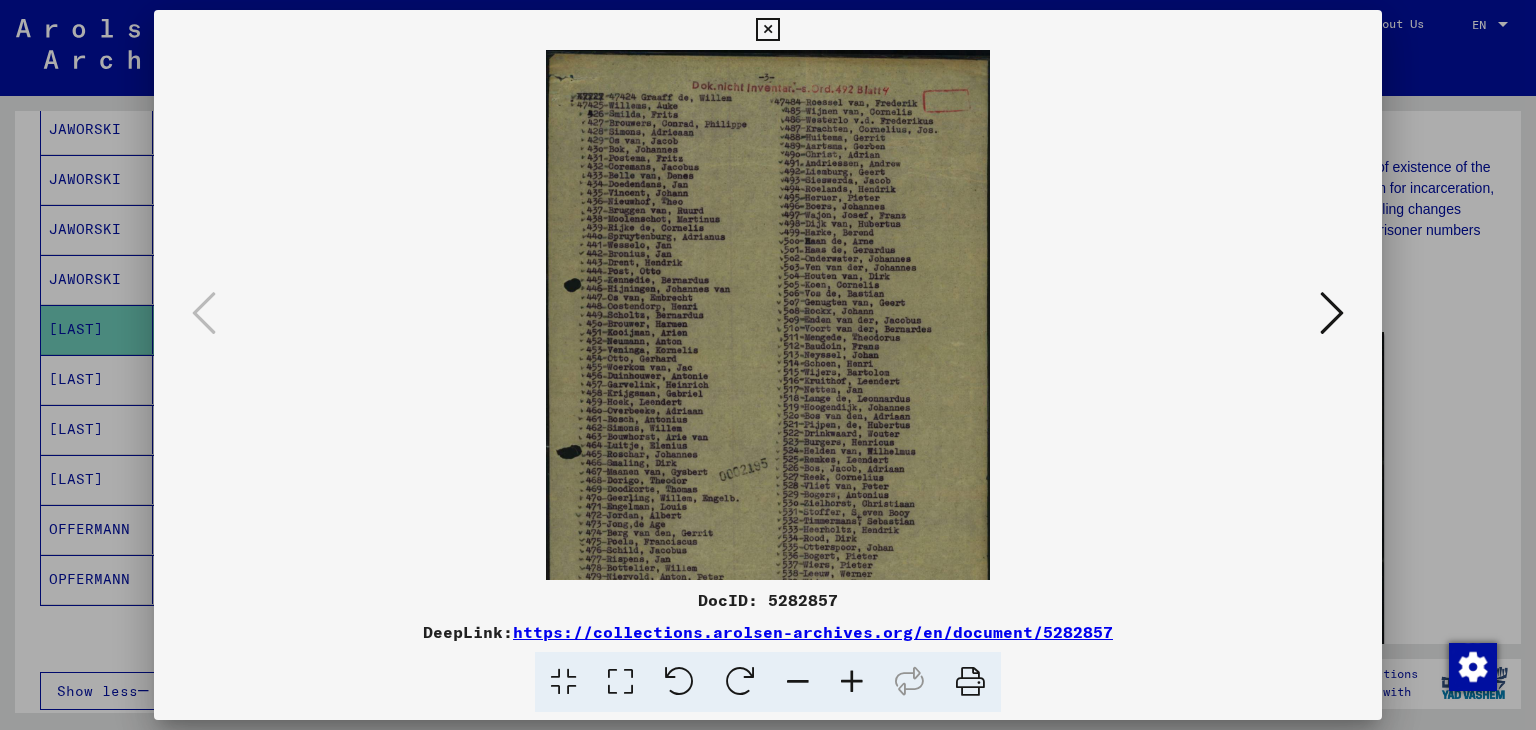 click at bounding box center (852, 682) 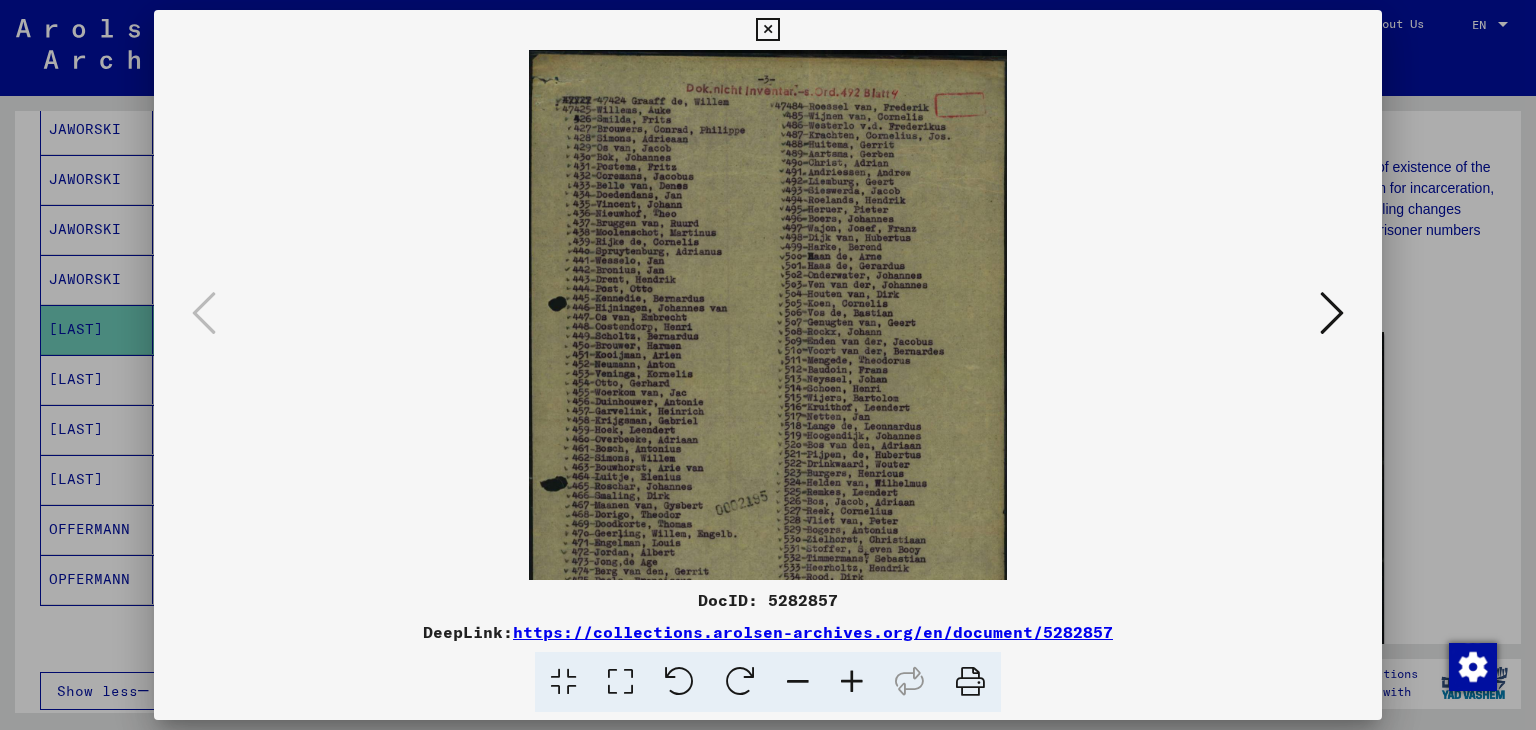 click at bounding box center (852, 682) 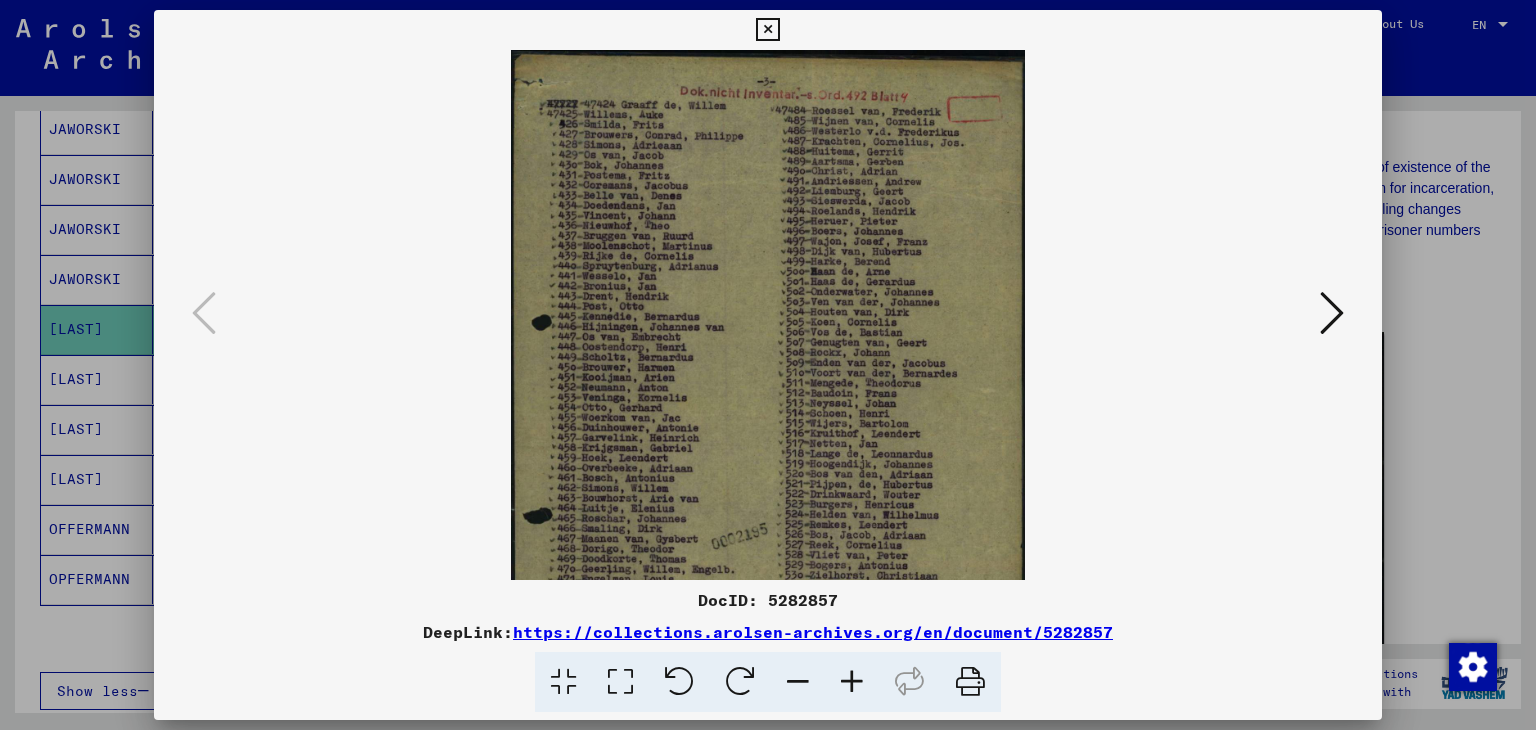 click at bounding box center [798, 682] 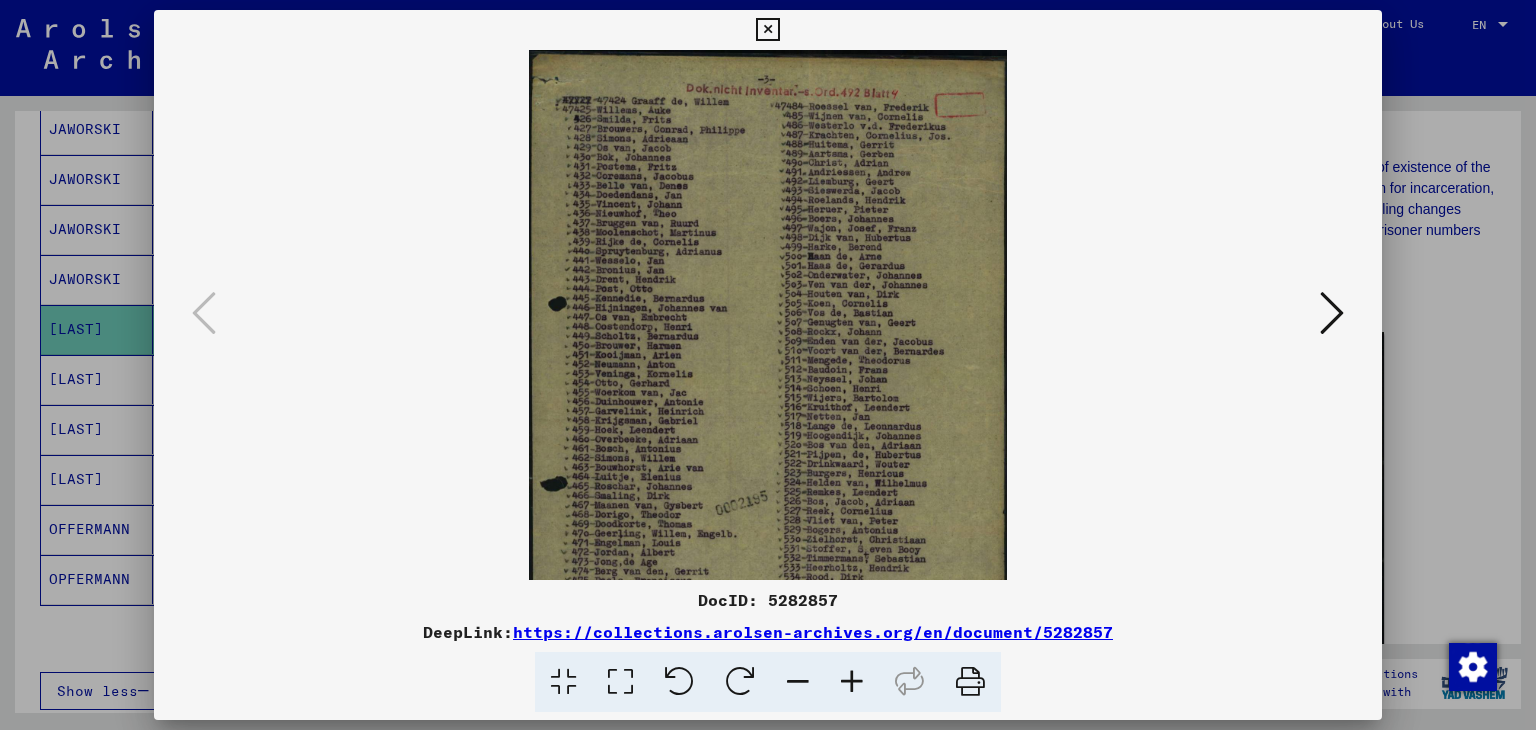 click at bounding box center [798, 682] 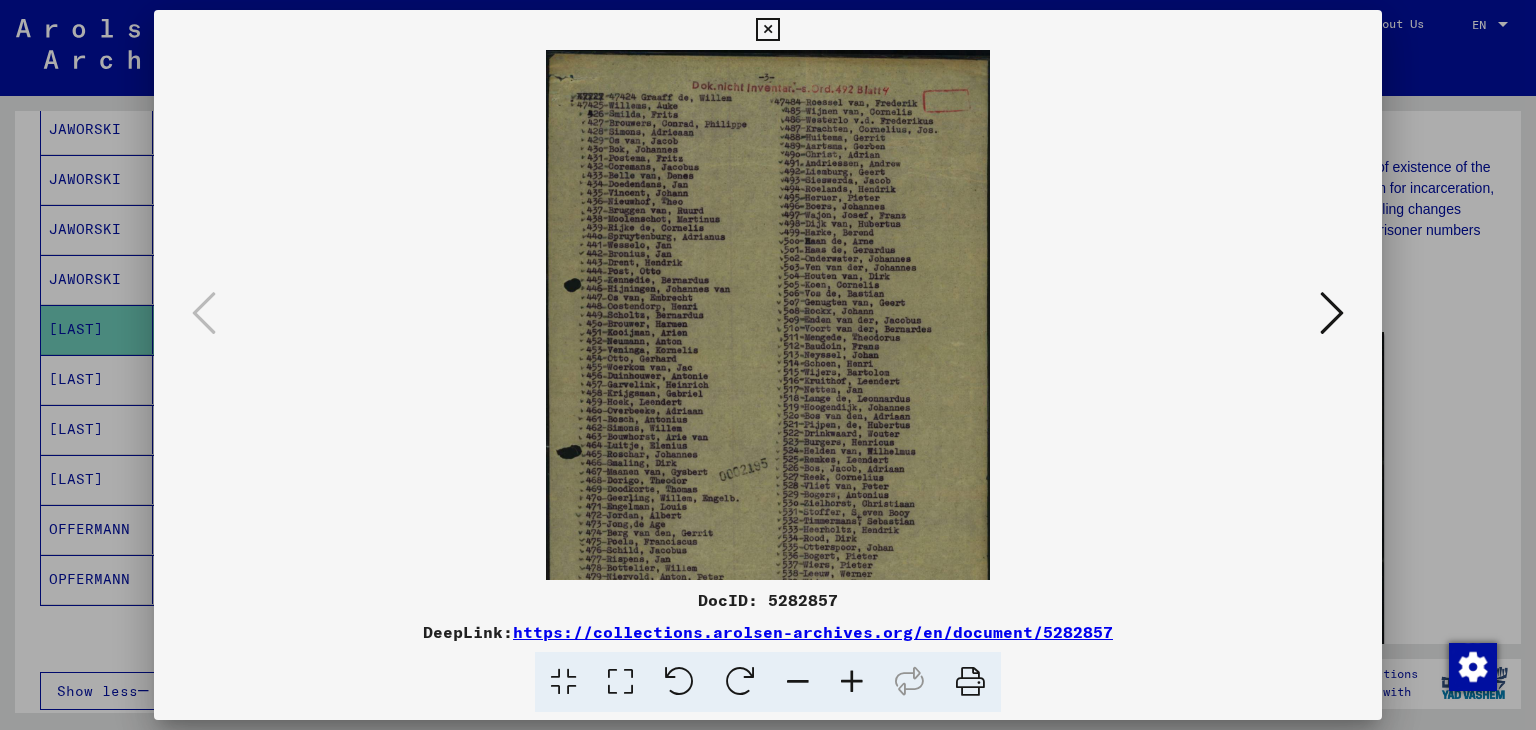 click at bounding box center (798, 682) 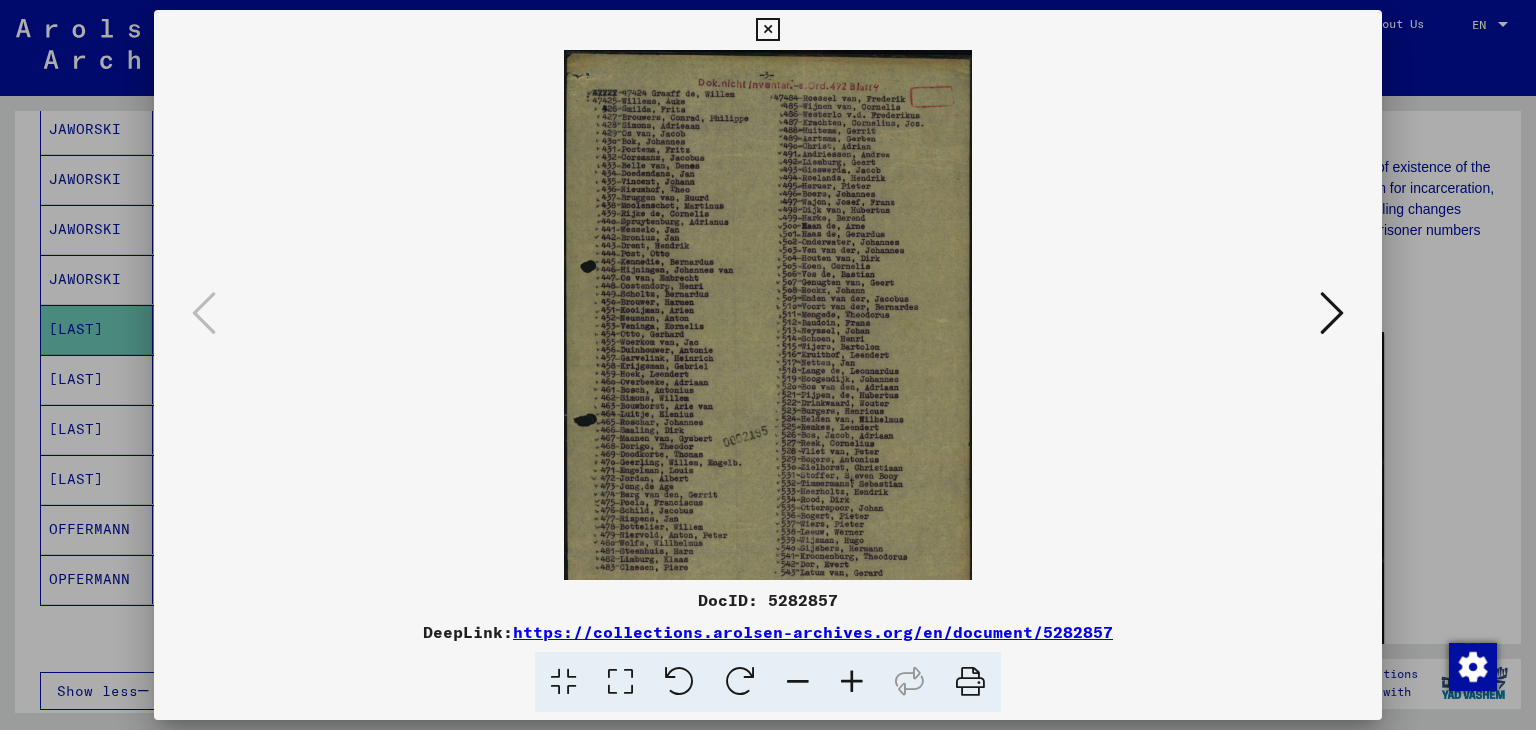 drag, startPoint x: 800, startPoint y: 105, endPoint x: 800, endPoint y: 243, distance: 138 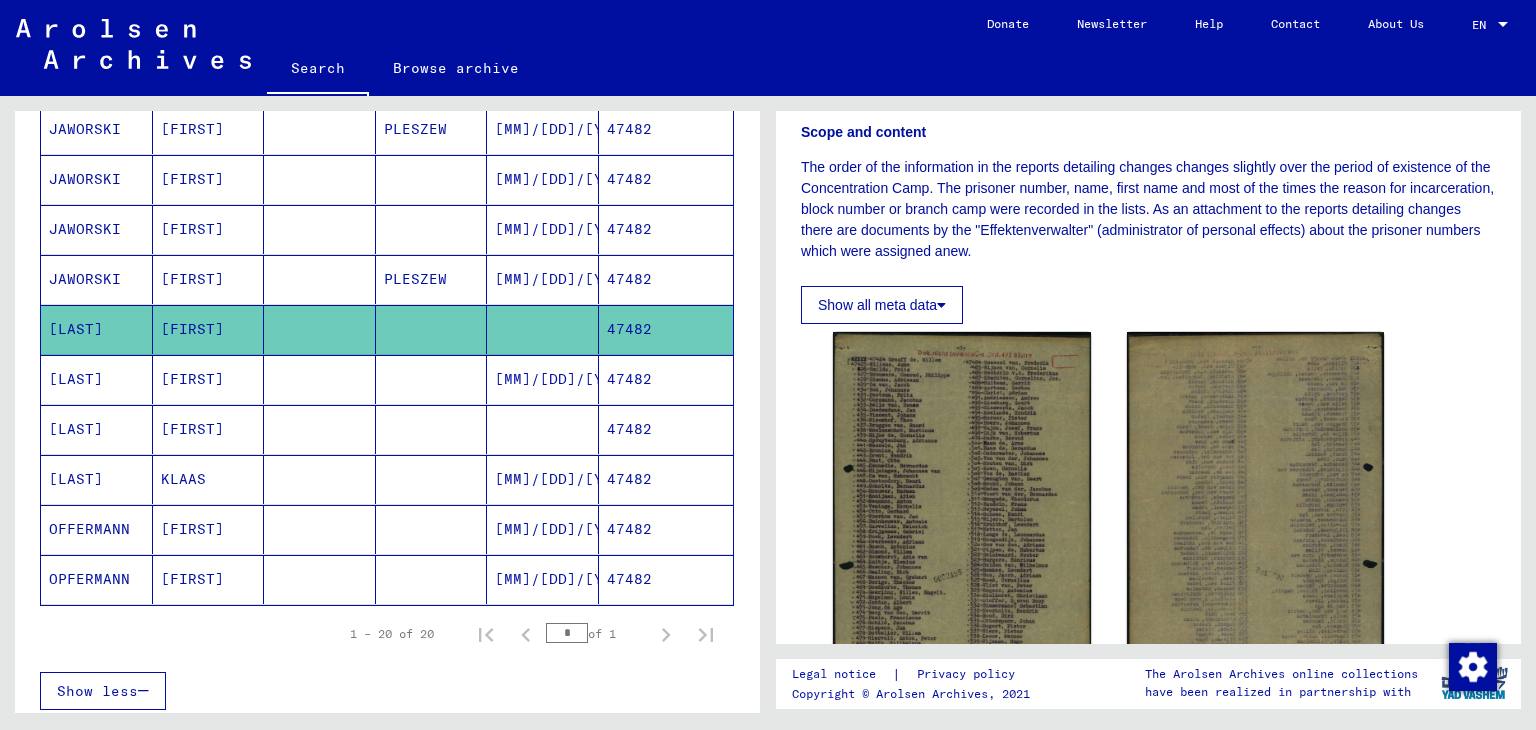 click on "[MM]/[DD]/[YYYY]" at bounding box center [543, 429] 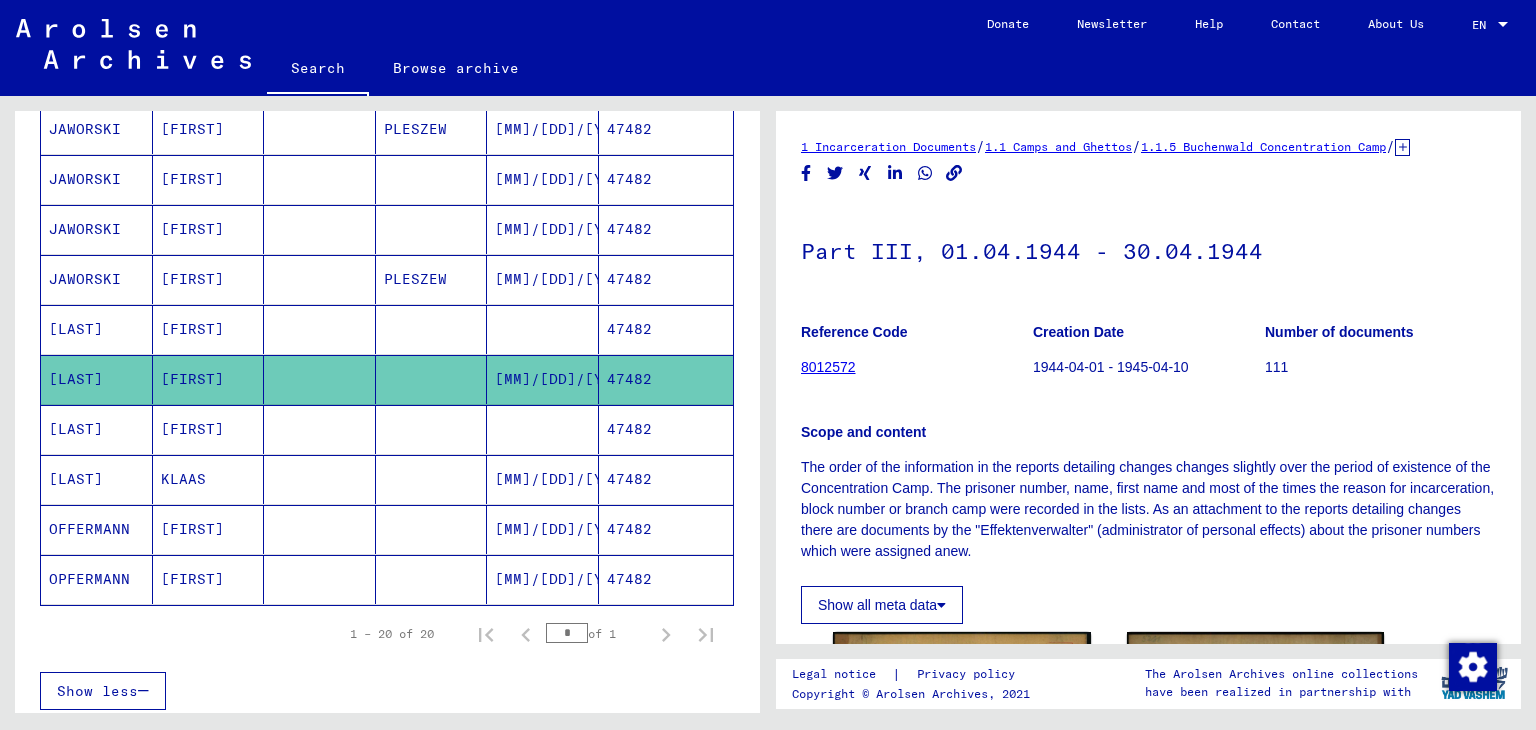 scroll, scrollTop: 0, scrollLeft: 0, axis: both 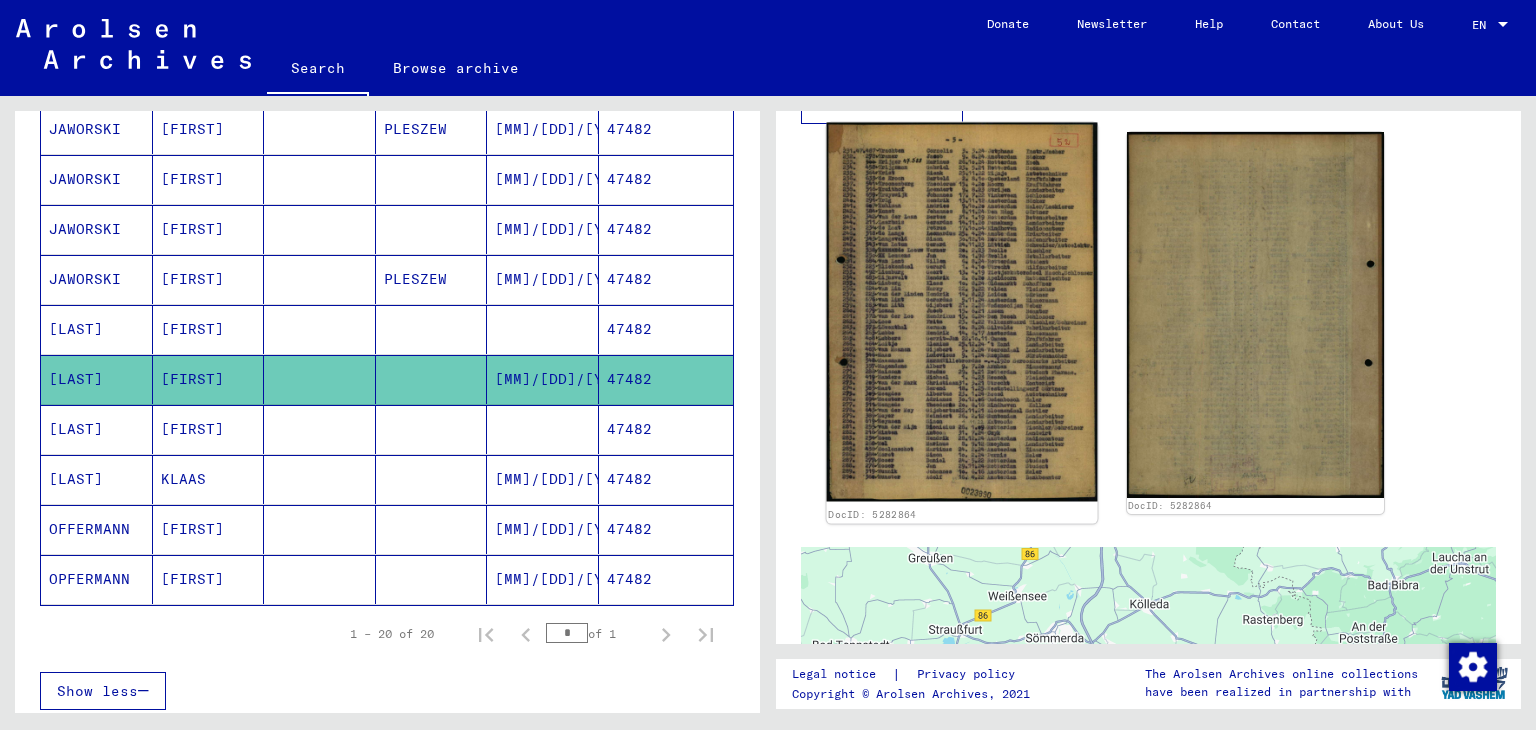 click 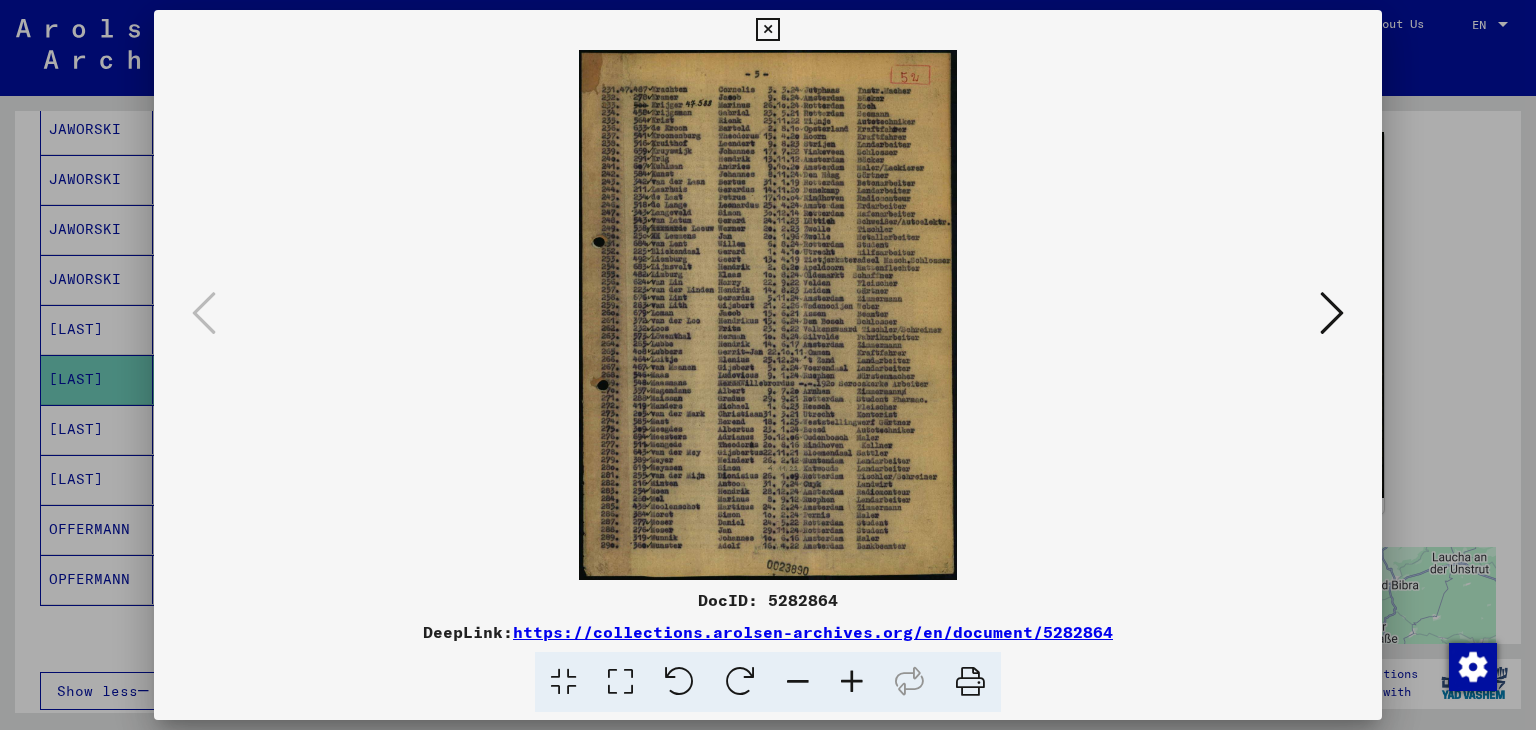 click at bounding box center [852, 682] 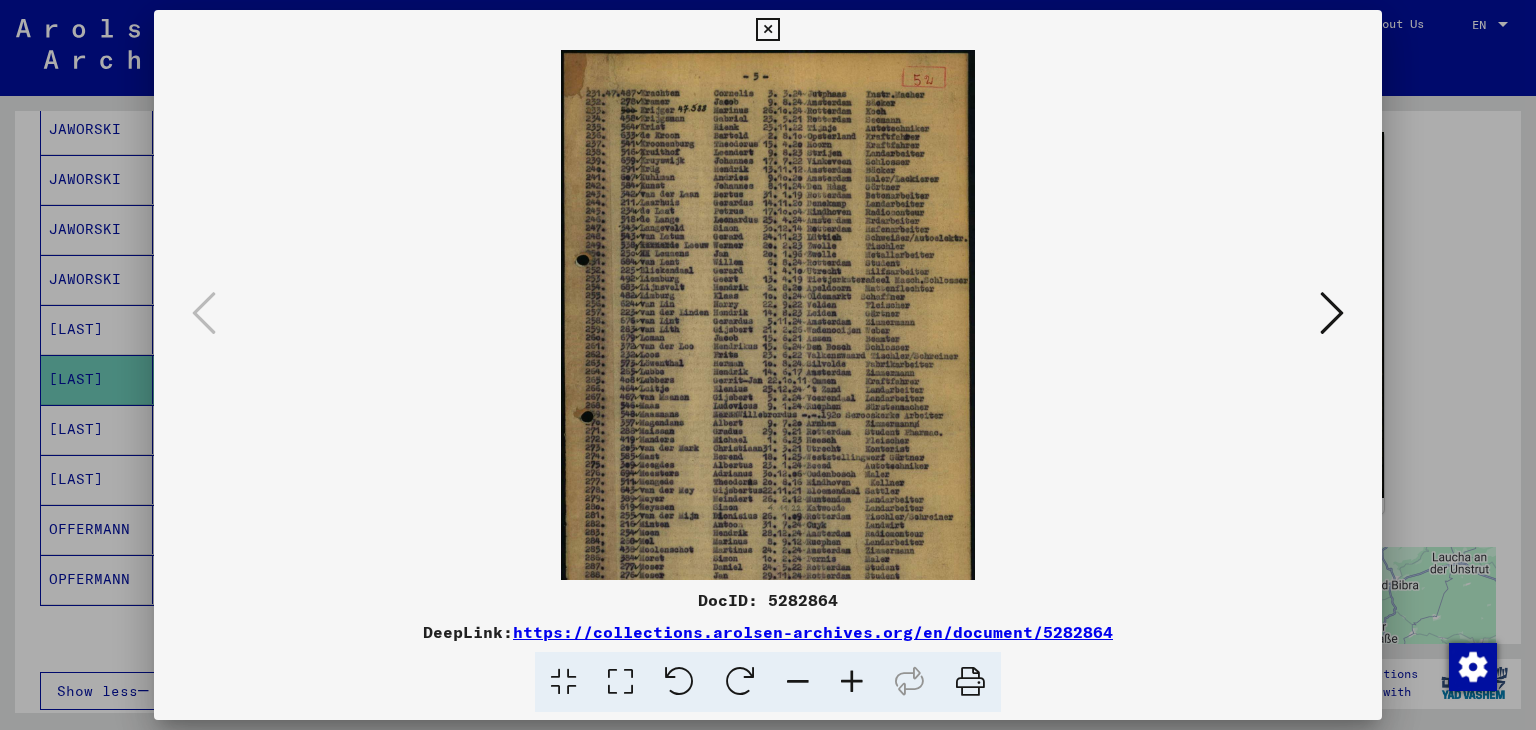 click at bounding box center (852, 682) 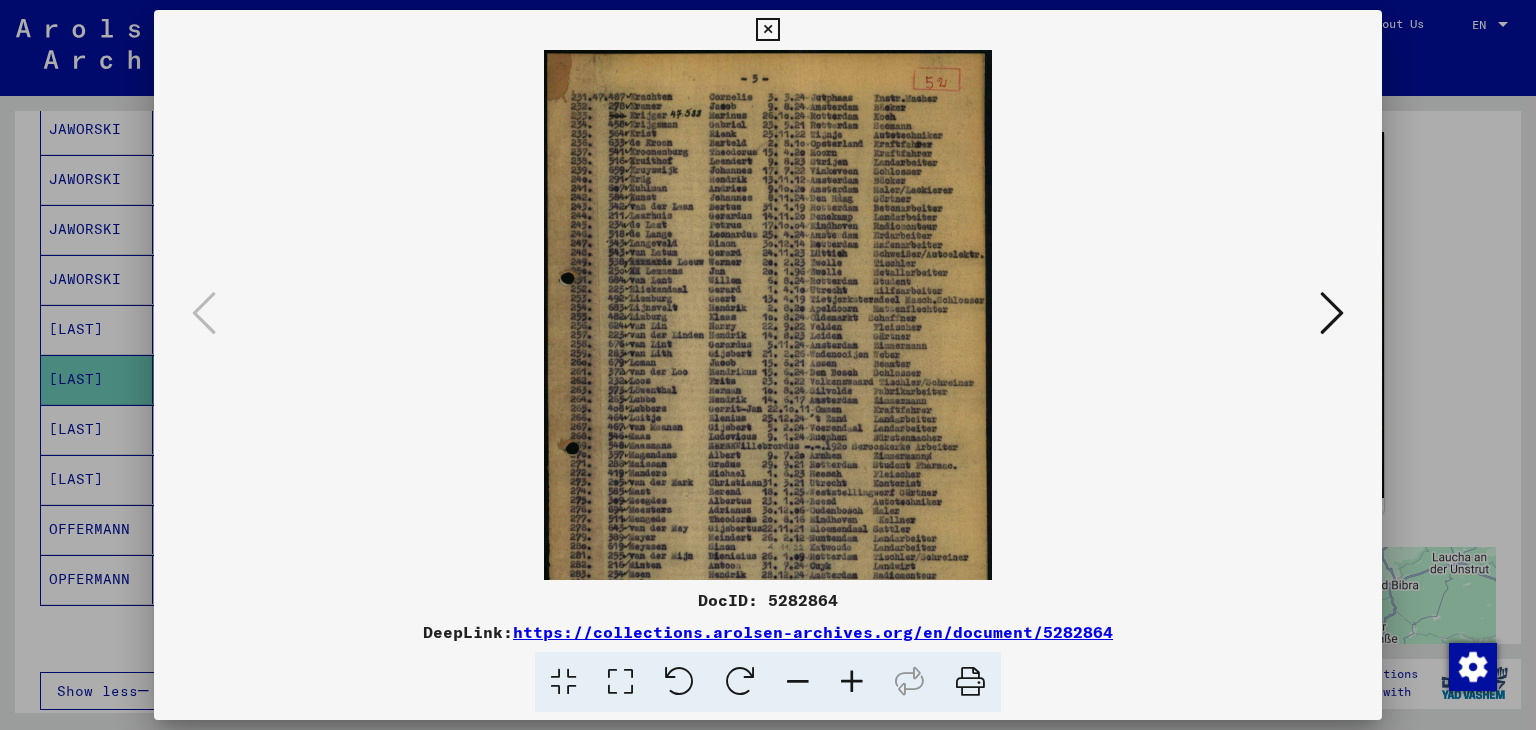 click at bounding box center [852, 682] 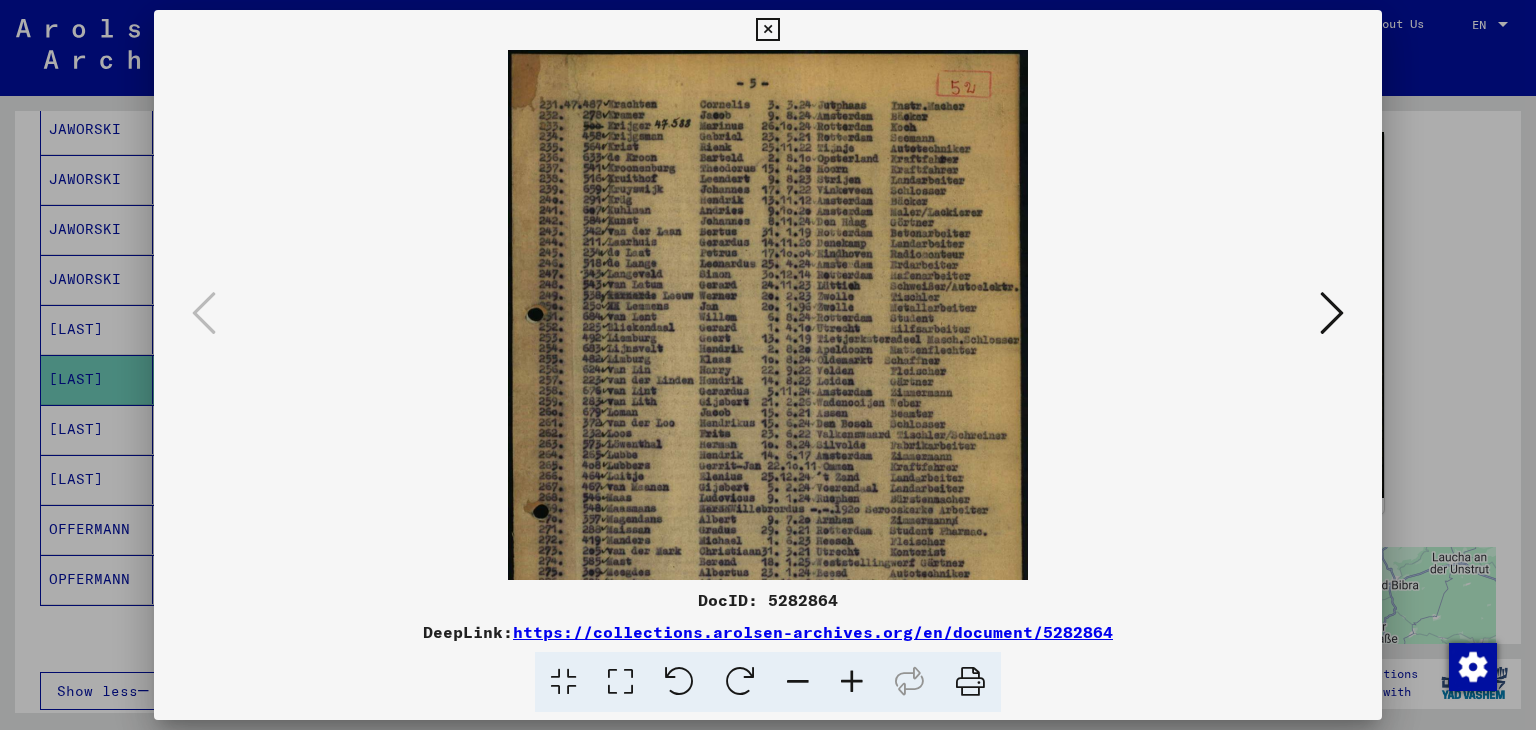 click at bounding box center [798, 682] 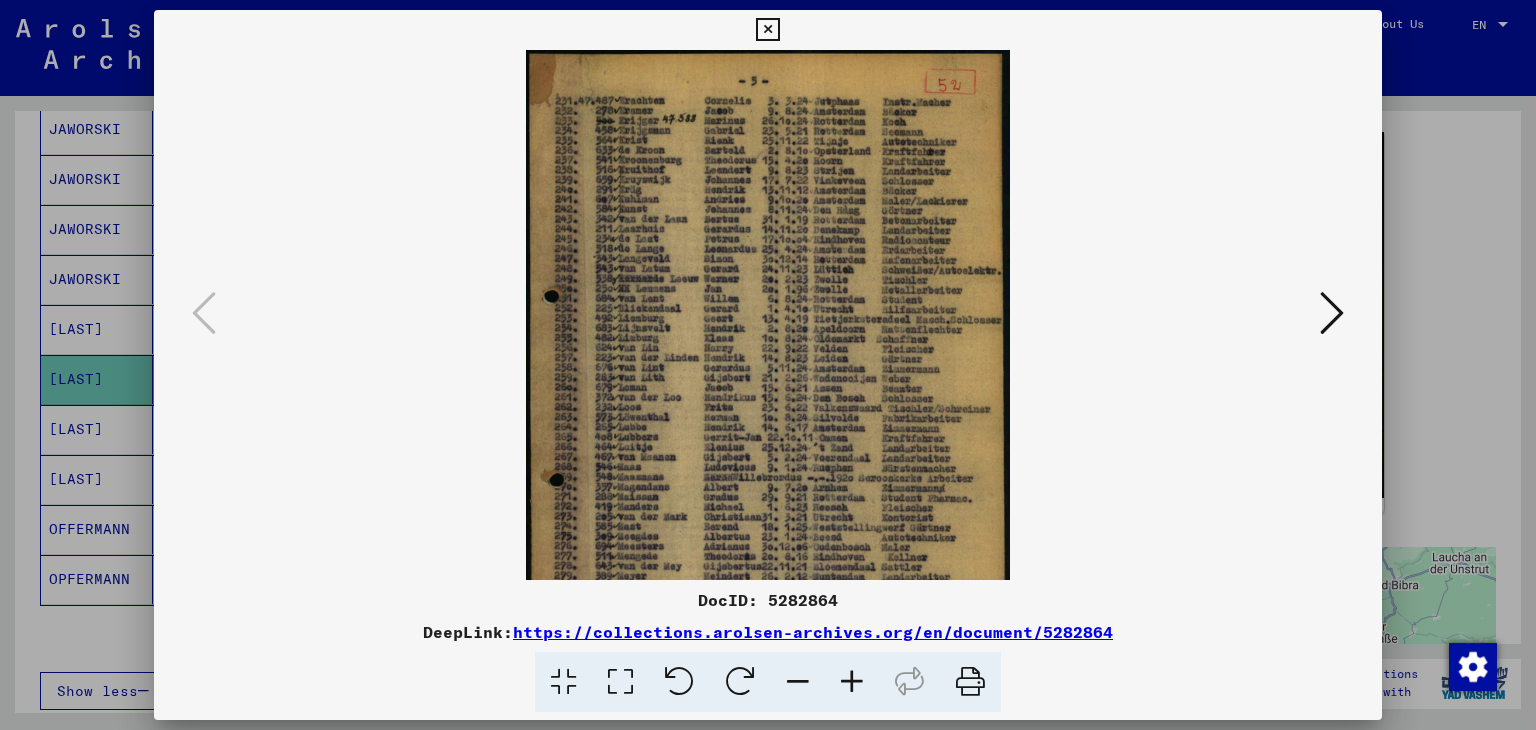 click at bounding box center [798, 682] 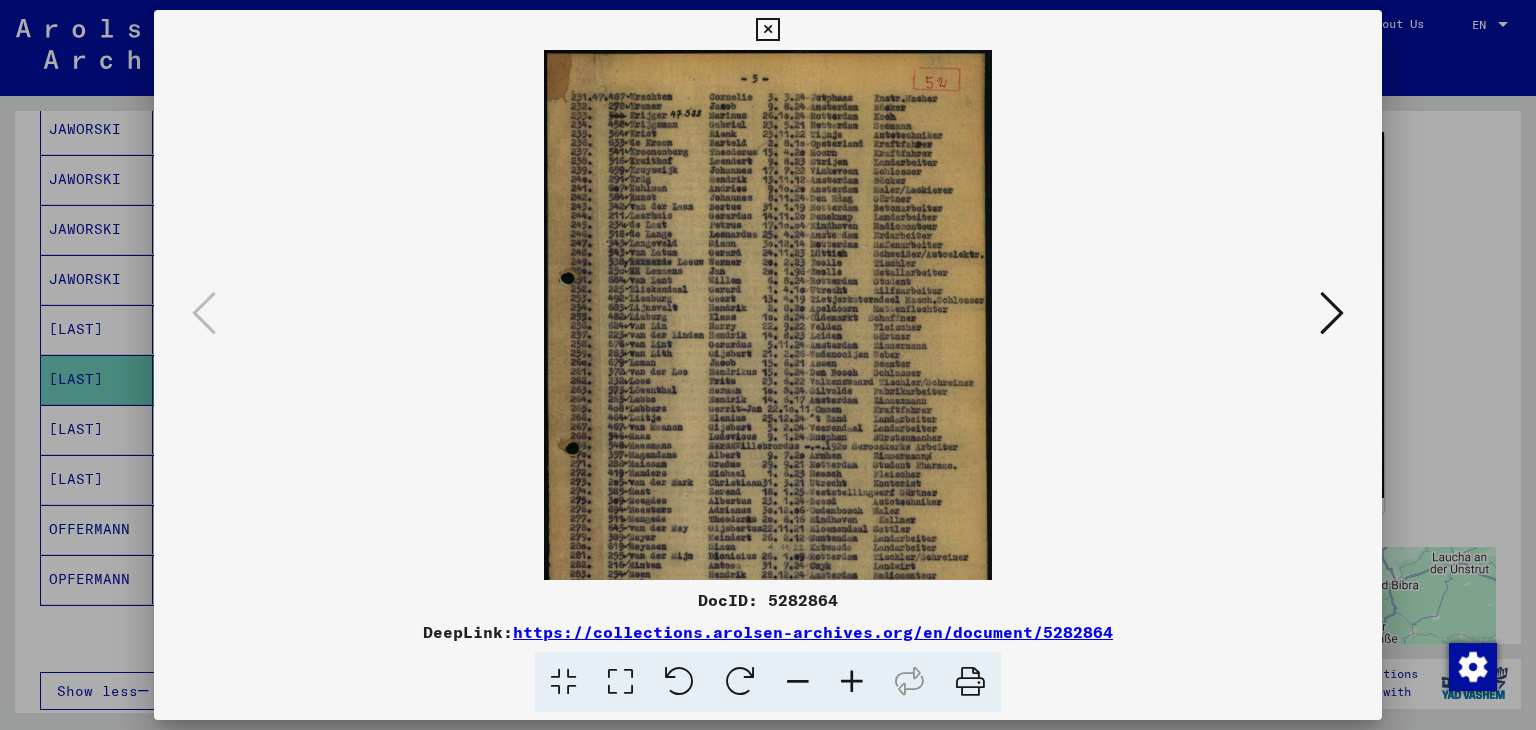 click at bounding box center [798, 682] 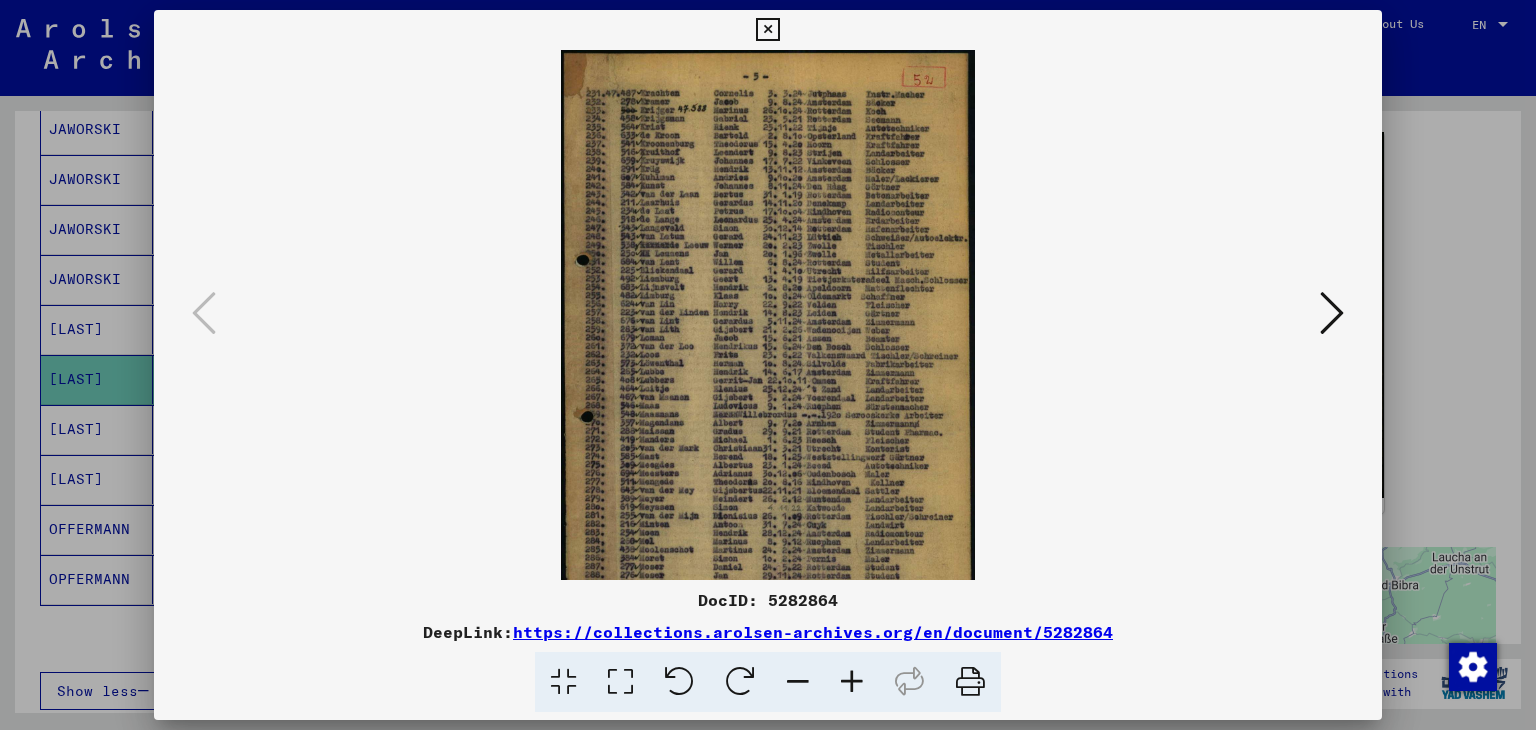 click at bounding box center [798, 682] 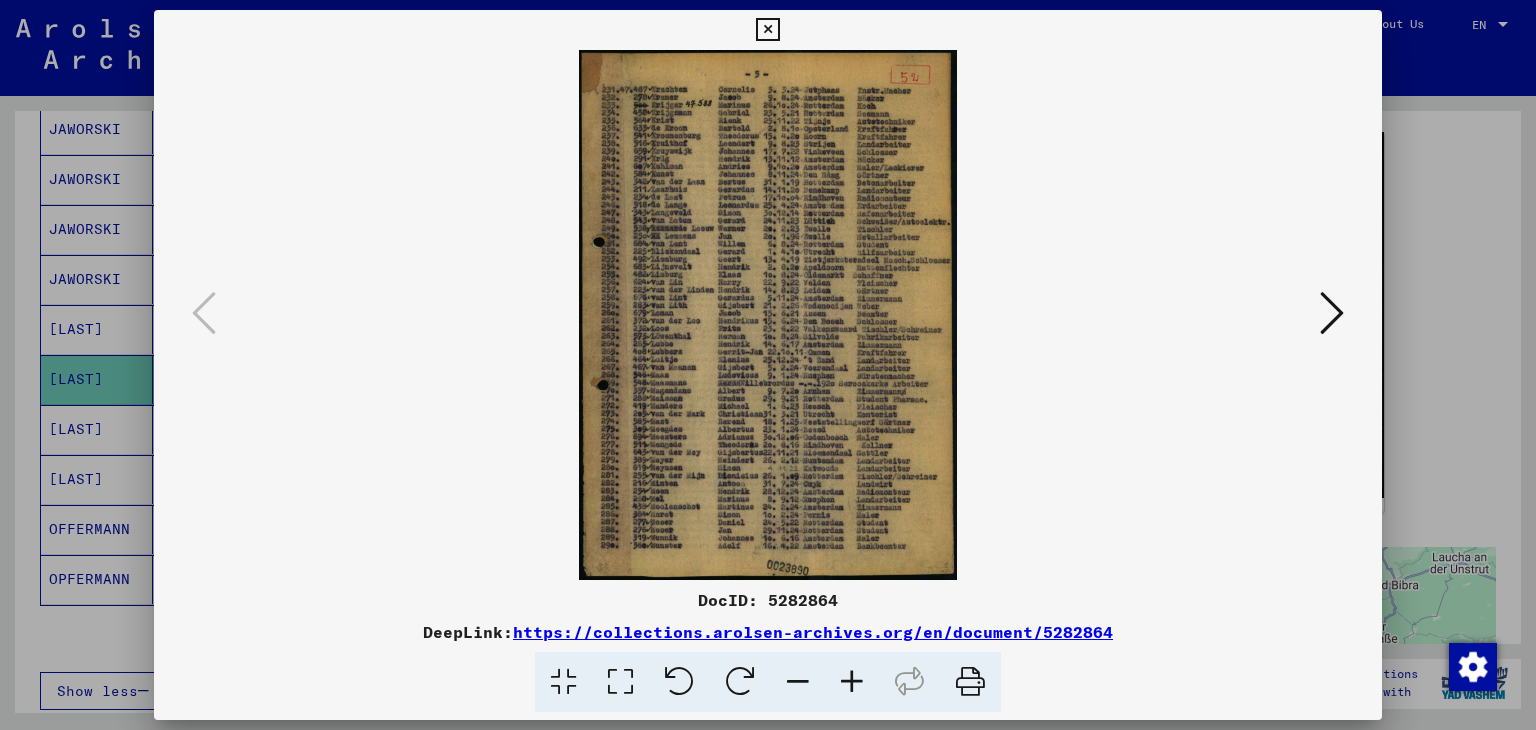 click at bounding box center (798, 682) 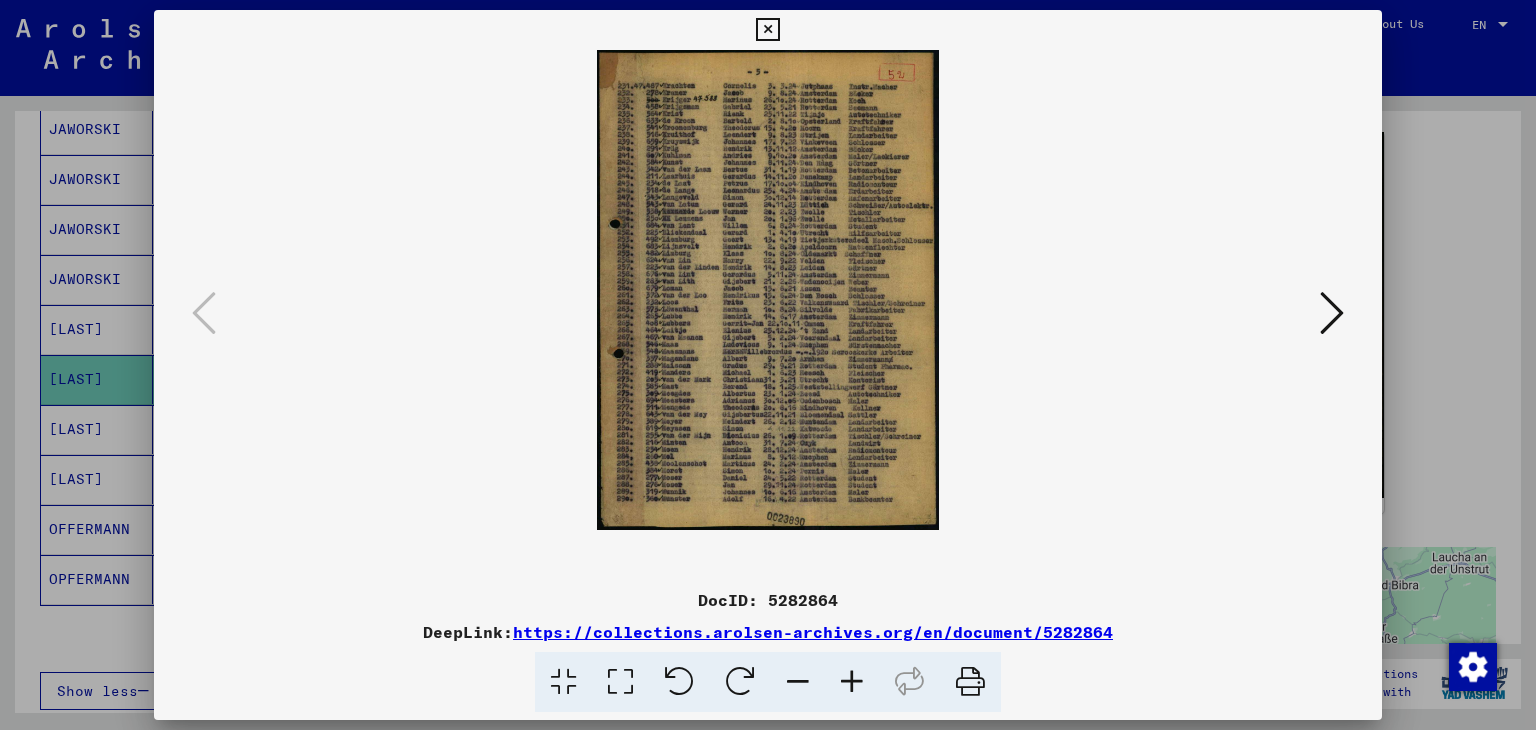 click at bounding box center (767, 30) 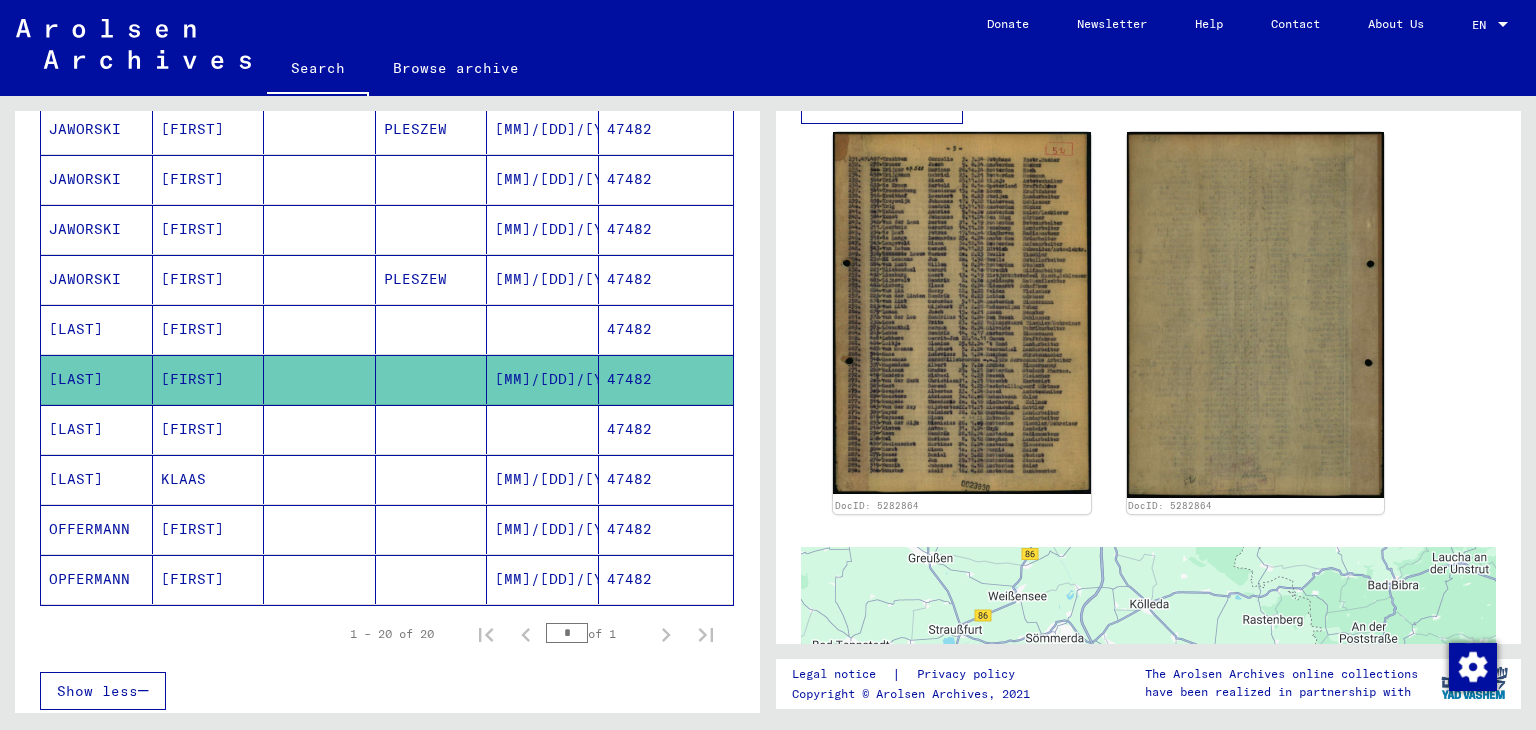 scroll, scrollTop: 1000, scrollLeft: 0, axis: vertical 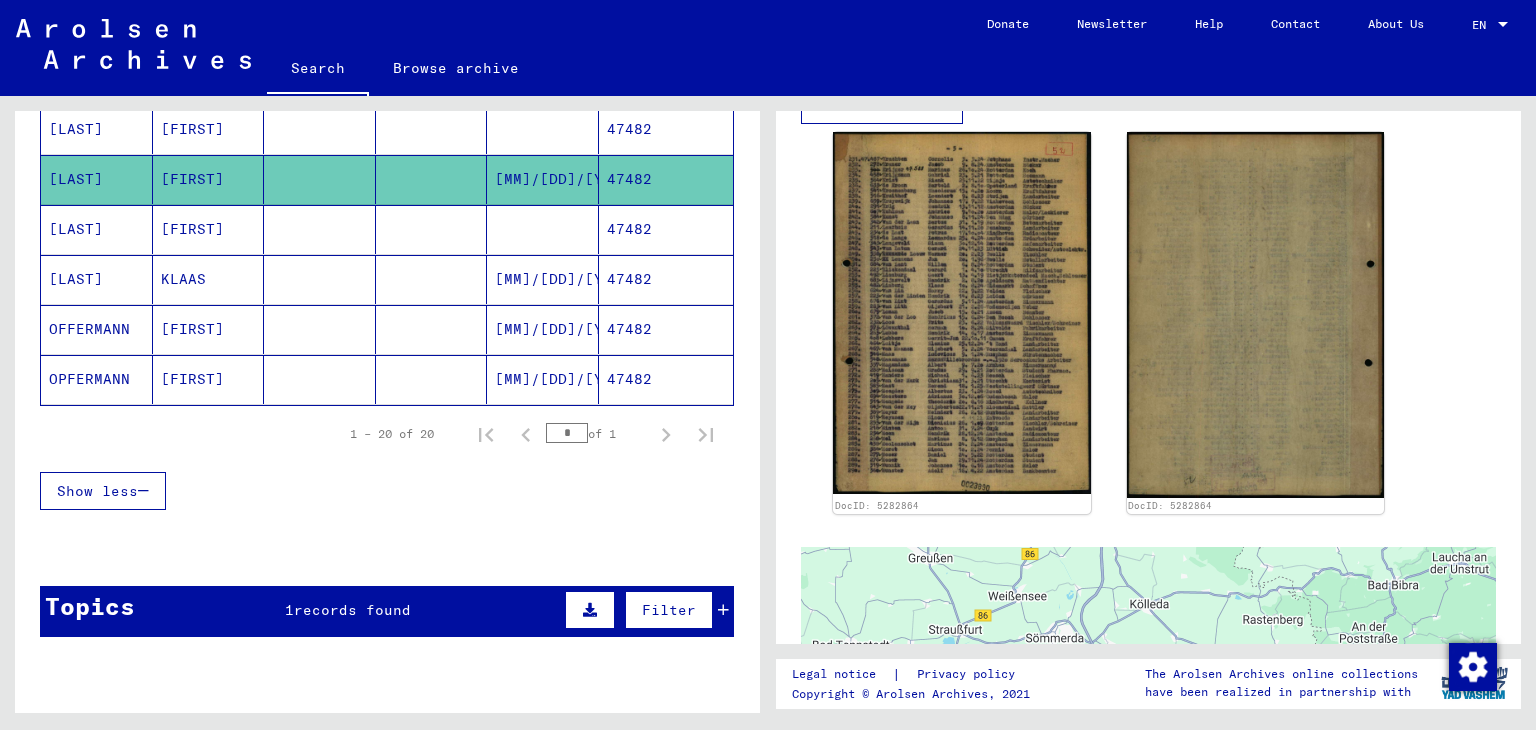 click on "[FIRST]" 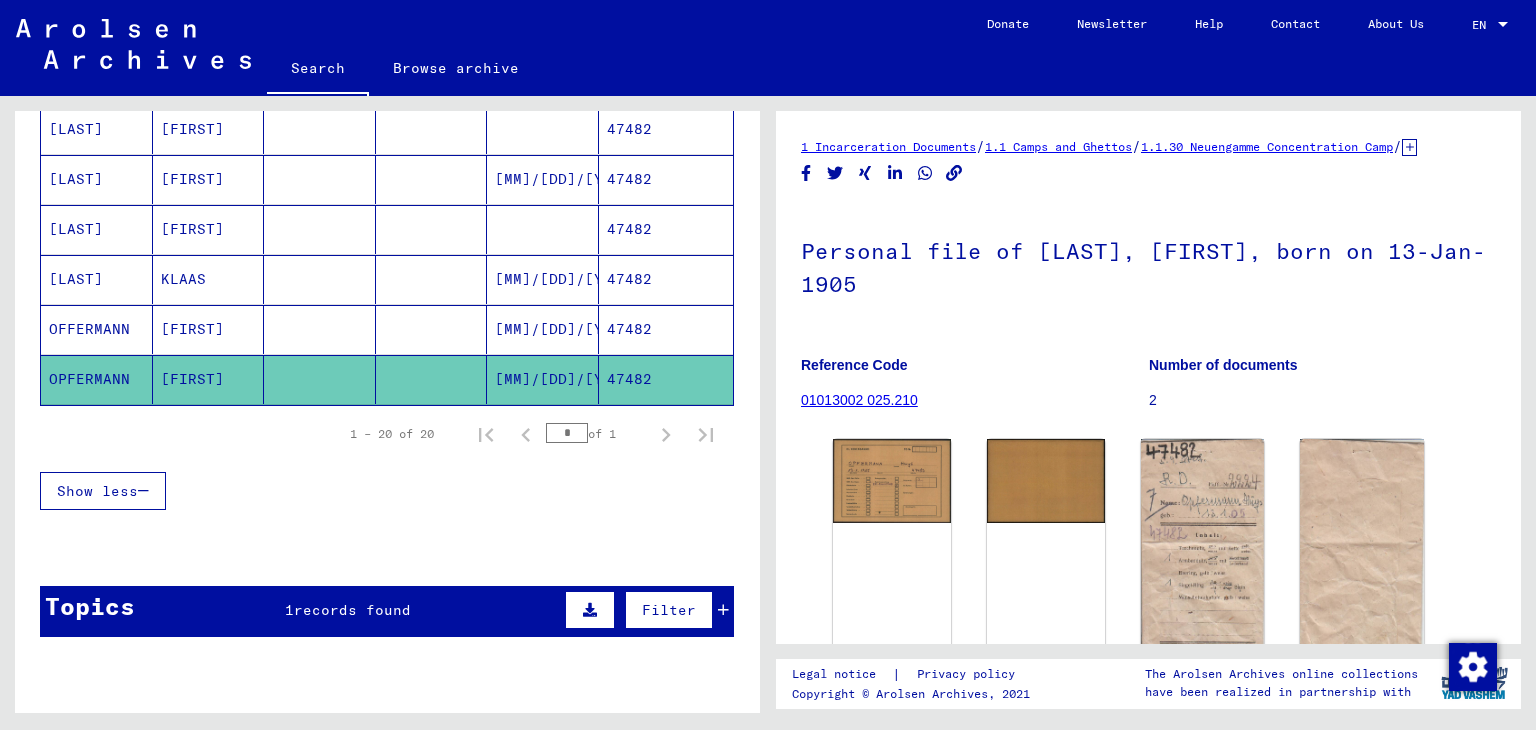 scroll, scrollTop: 0, scrollLeft: 0, axis: both 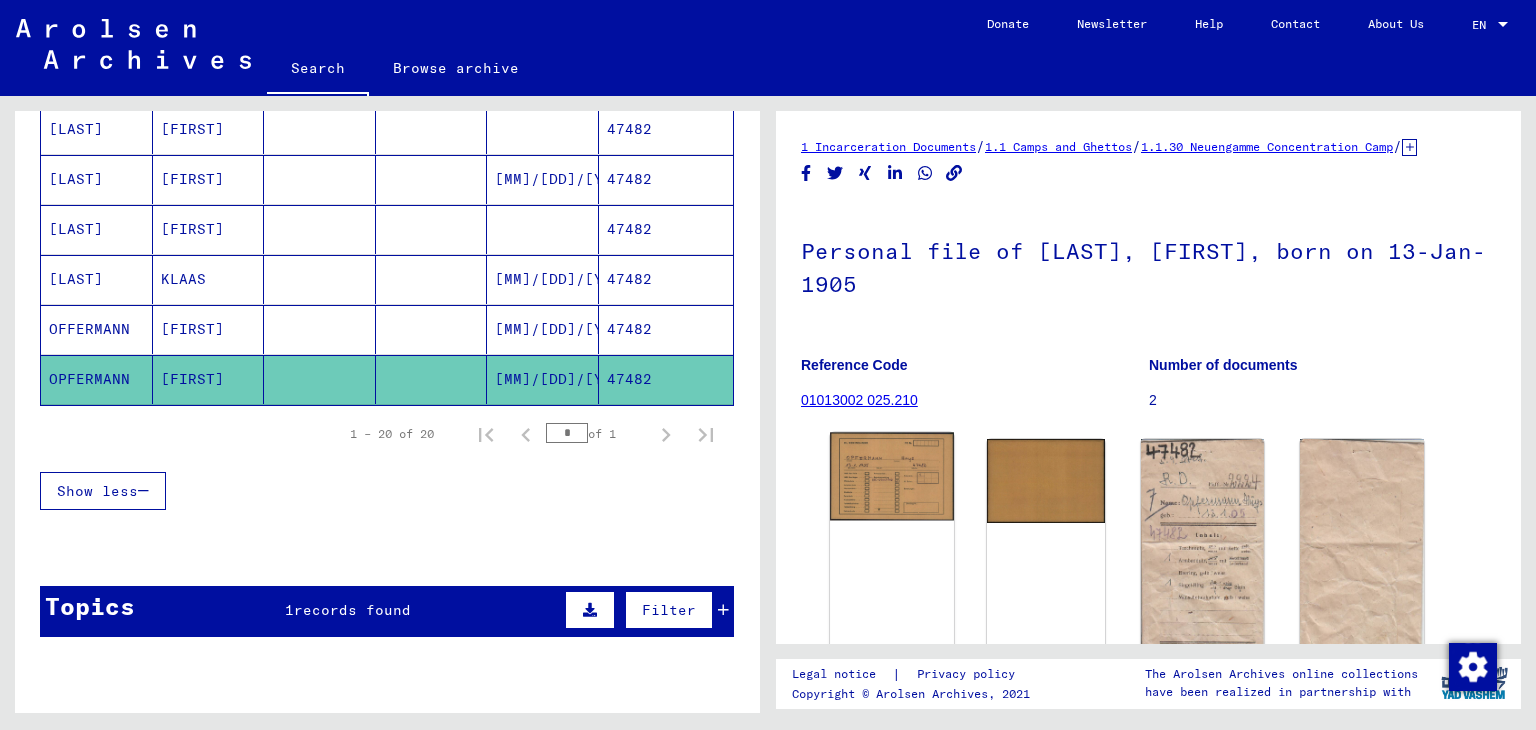 click 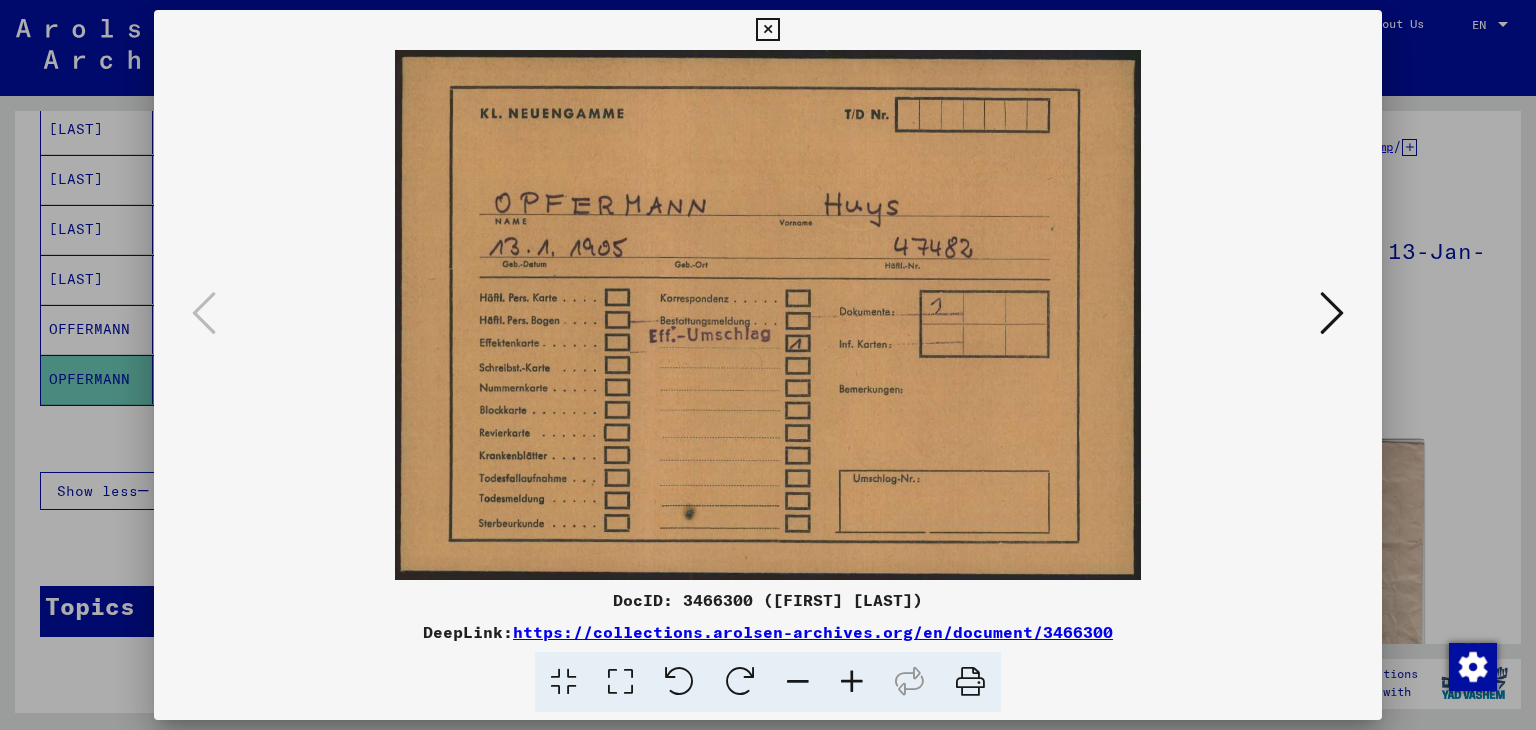 click at bounding box center (1332, 313) 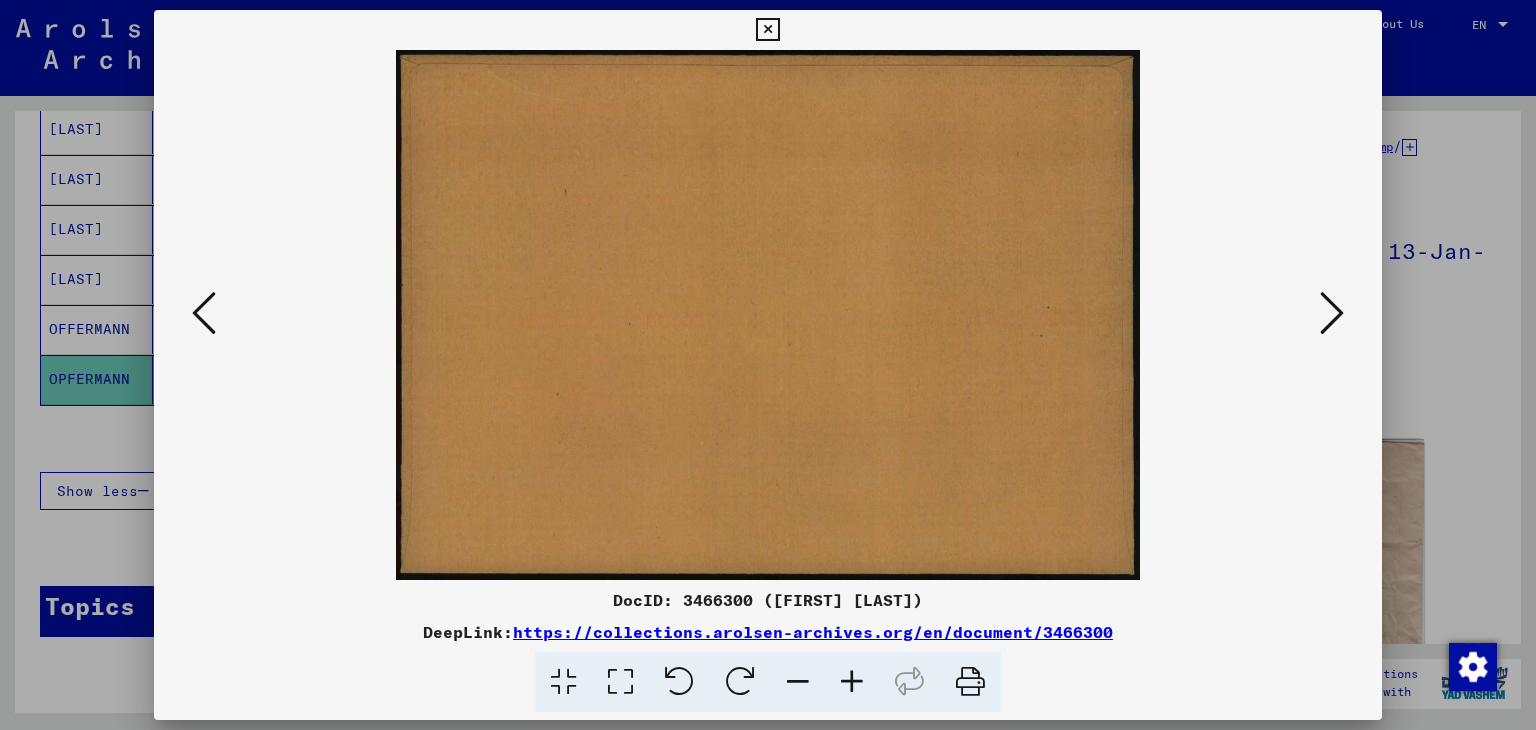 click at bounding box center [1332, 313] 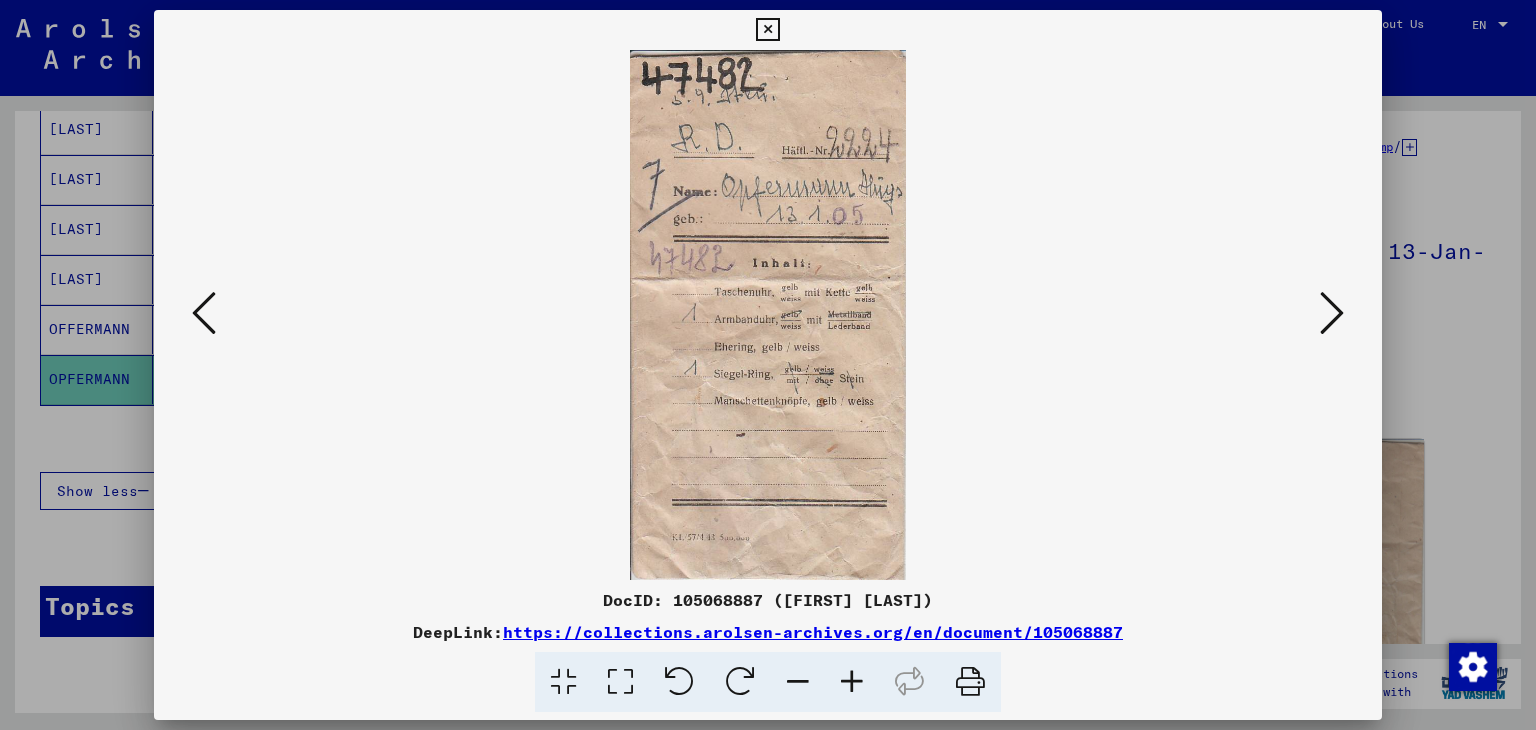 click at bounding box center [1332, 313] 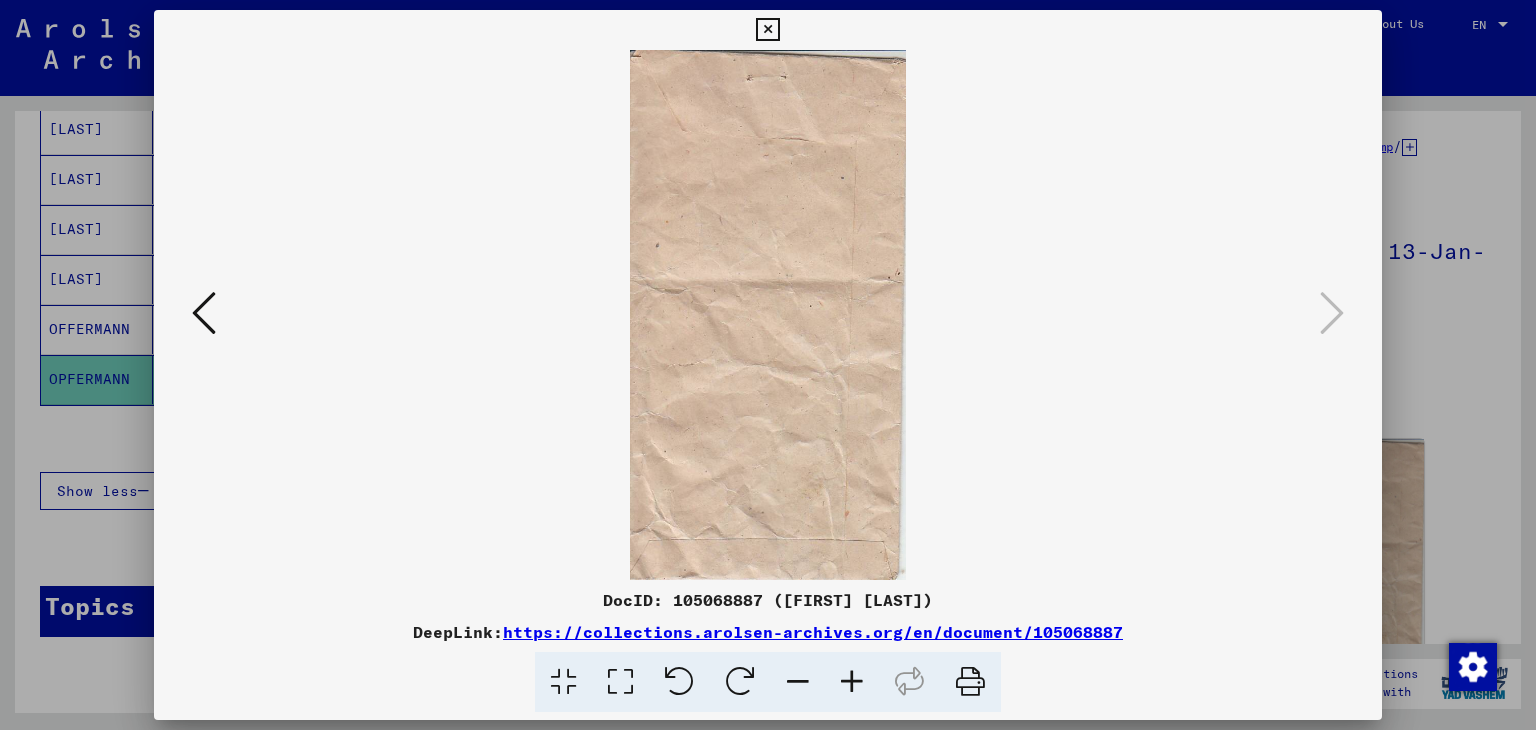click at bounding box center [767, 30] 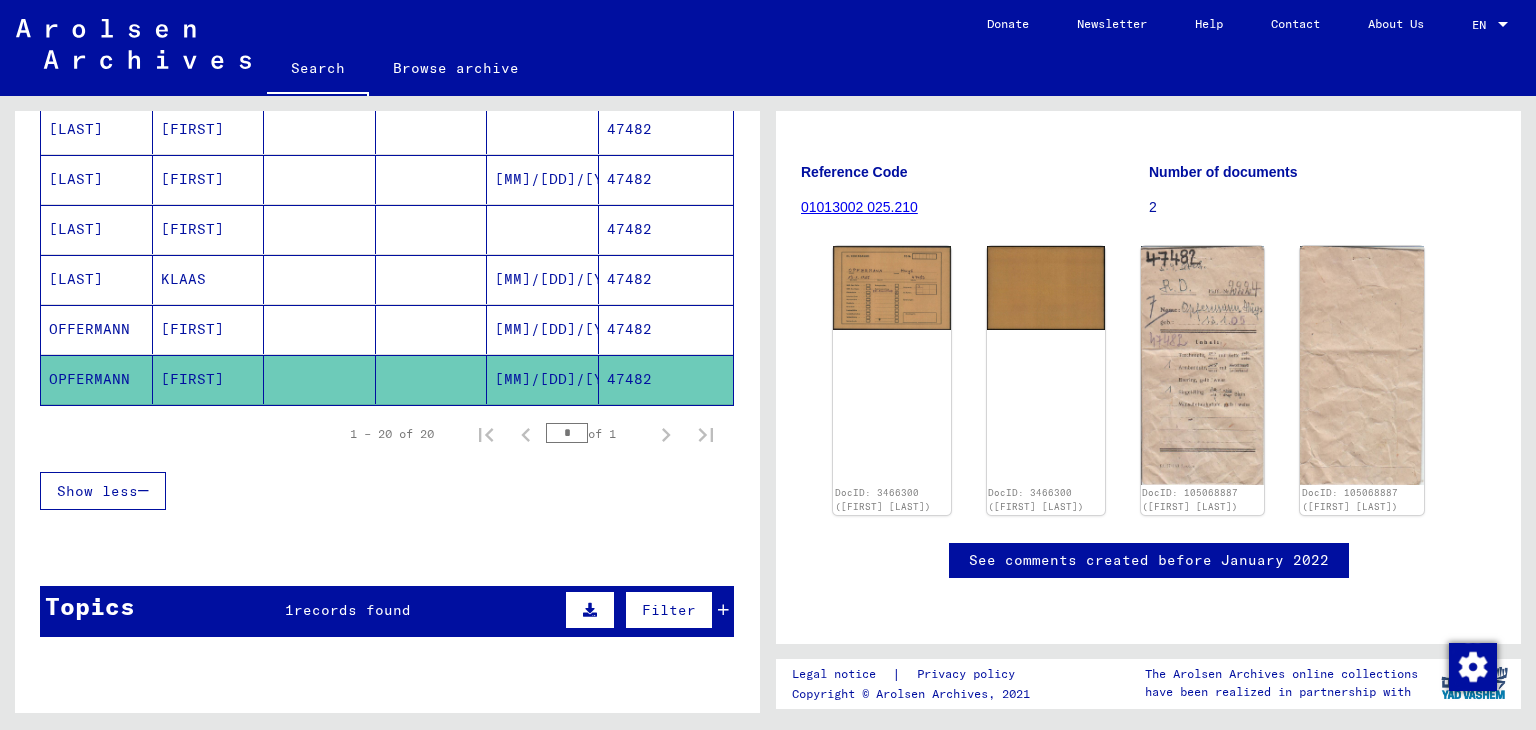 click on "[MM]/[DD]/[YYYY]" at bounding box center (543, 379) 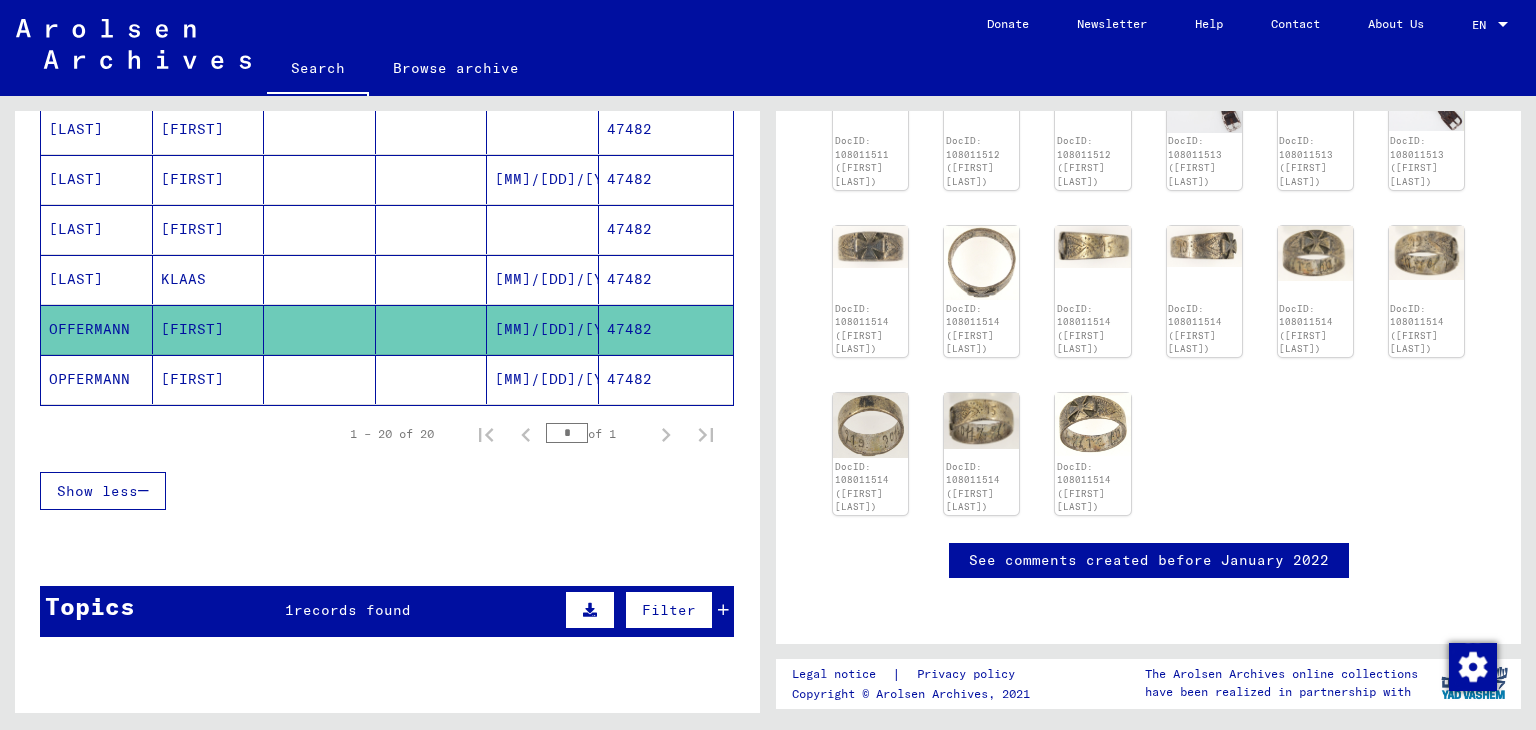 scroll, scrollTop: 131, scrollLeft: 0, axis: vertical 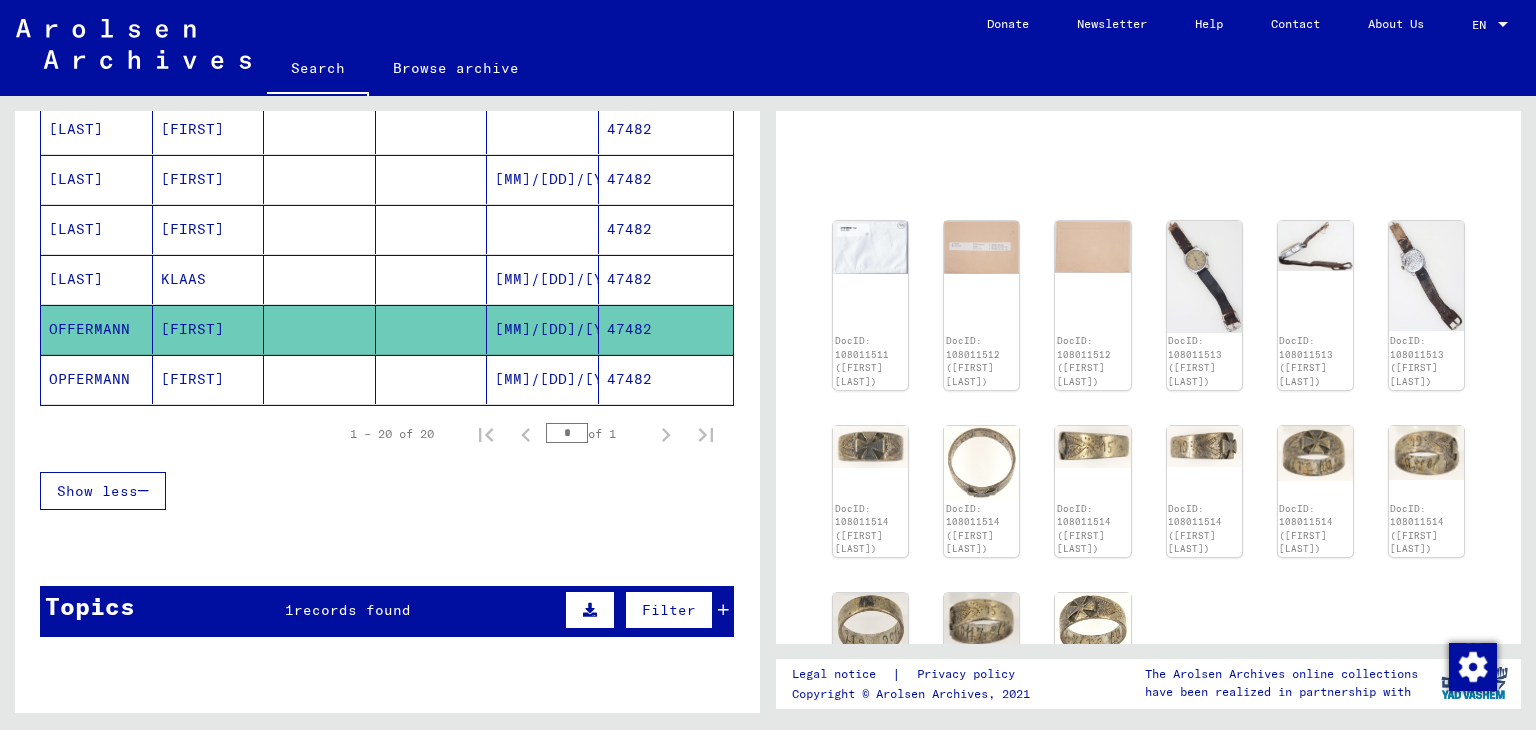 click on "[MM]/[DD]/[YYYY]" at bounding box center [543, 329] 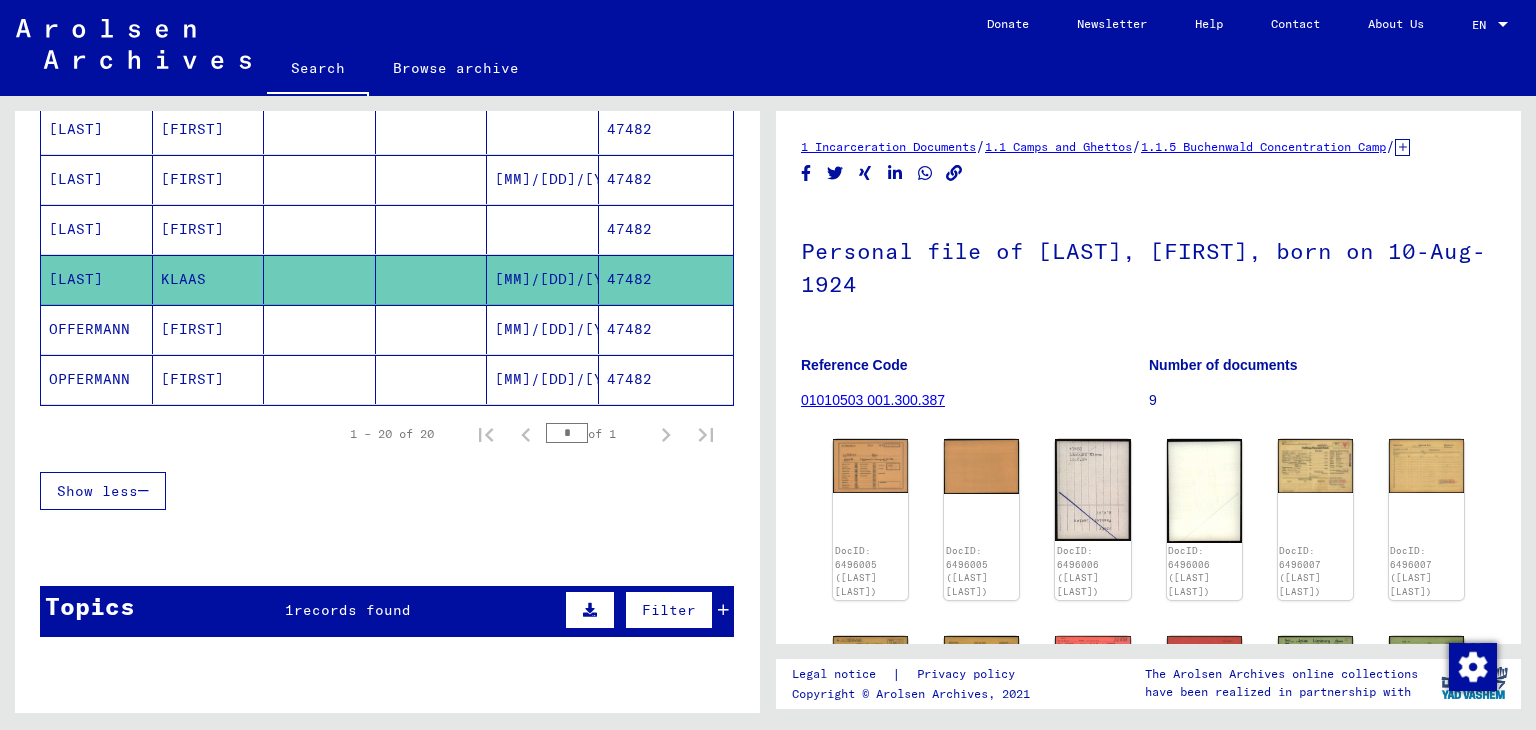 scroll, scrollTop: 0, scrollLeft: 0, axis: both 